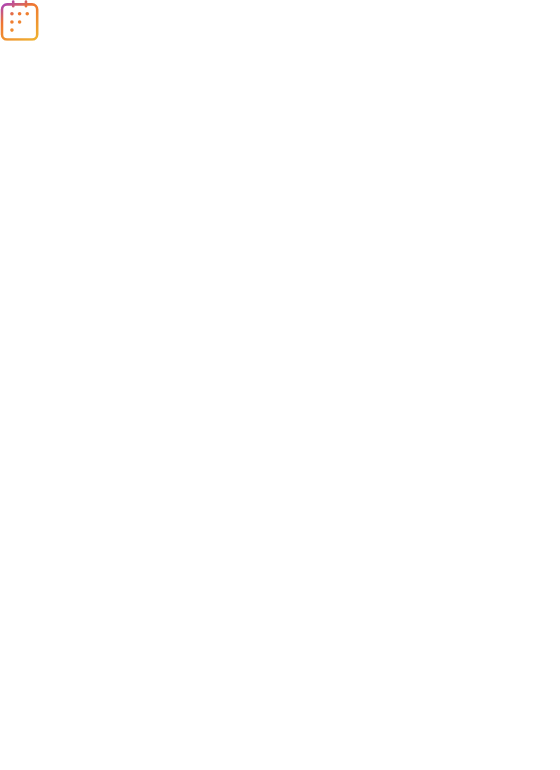 scroll, scrollTop: 0, scrollLeft: 0, axis: both 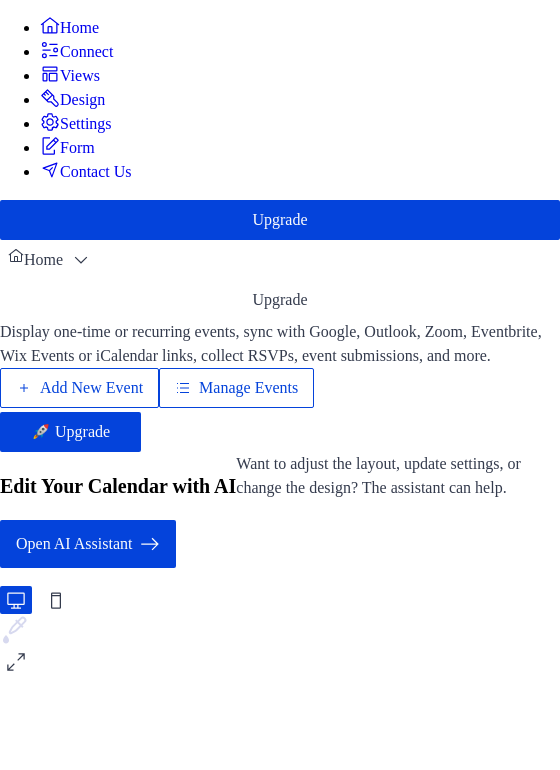 click on "Manage Events" at bounding box center (248, 388) 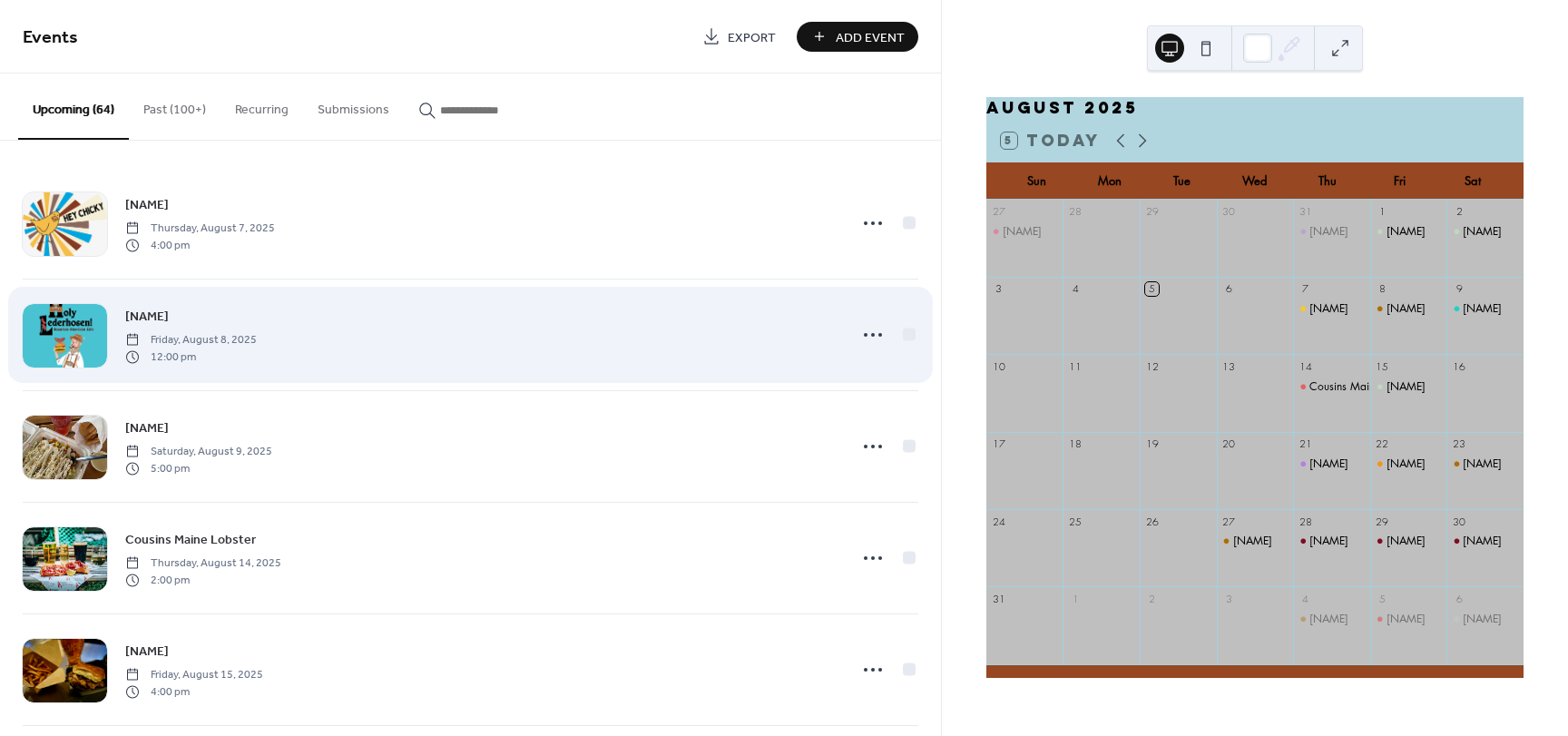 scroll, scrollTop: 0, scrollLeft: 0, axis: both 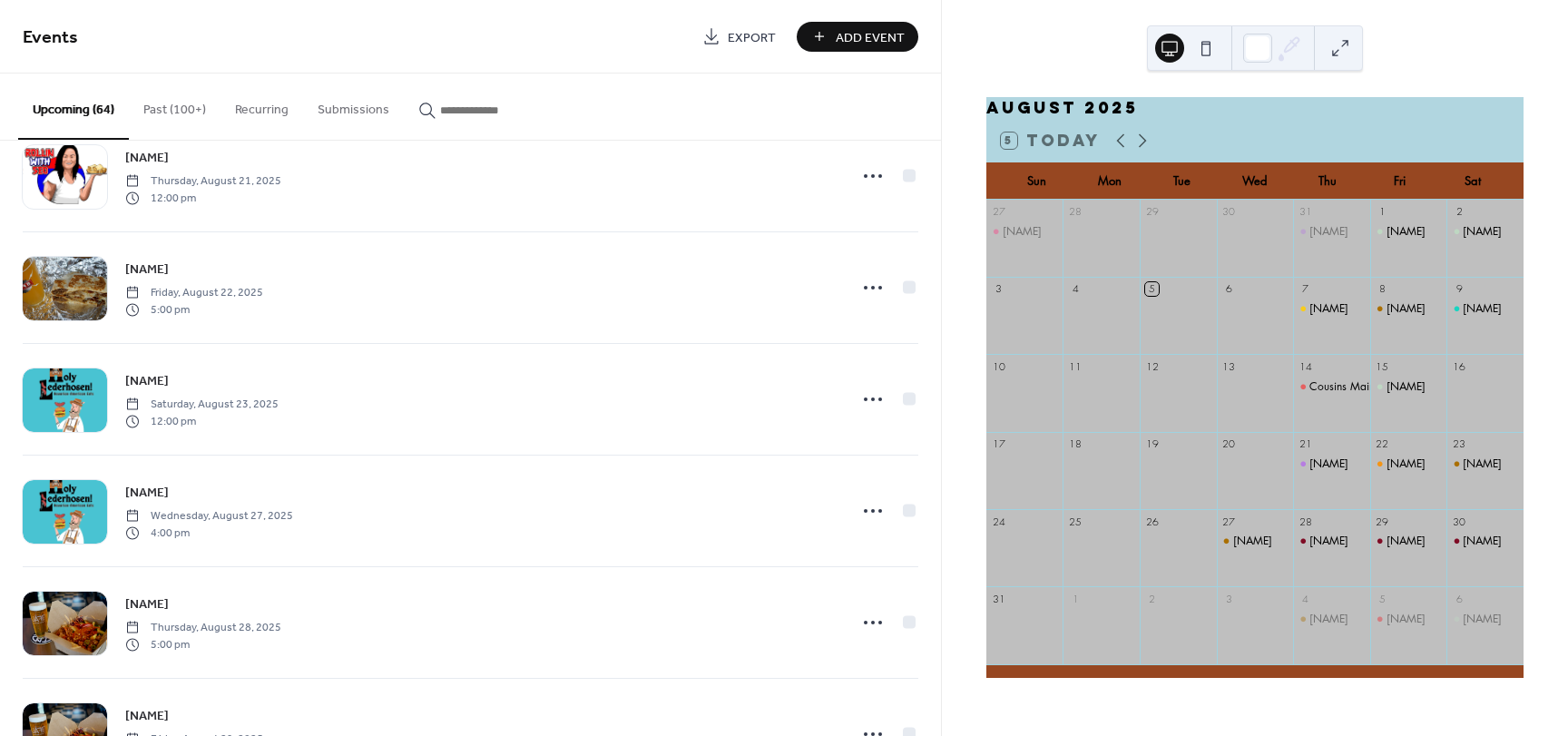 click on "Past (100+)" at bounding box center [174, 105] 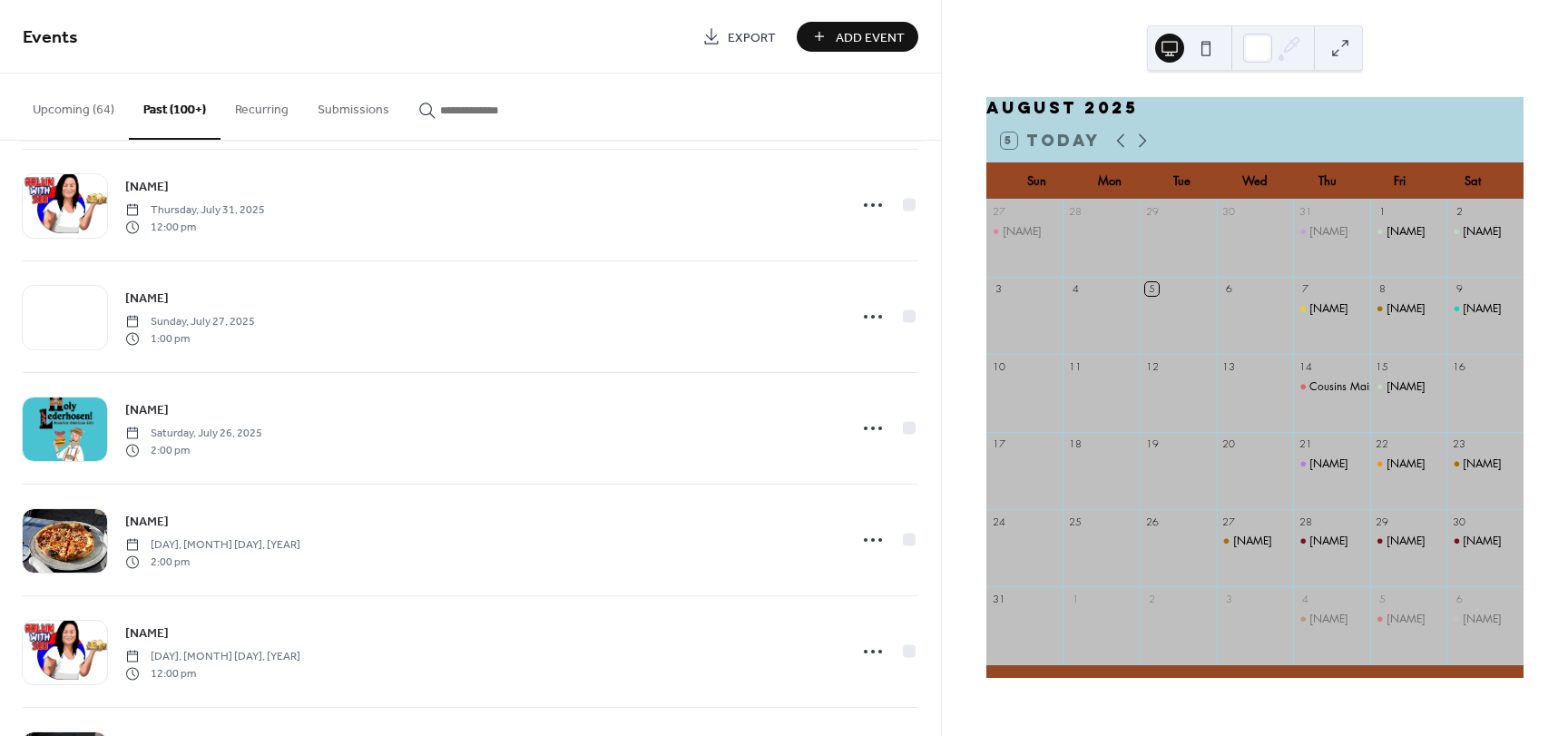 scroll, scrollTop: 242, scrollLeft: 0, axis: vertical 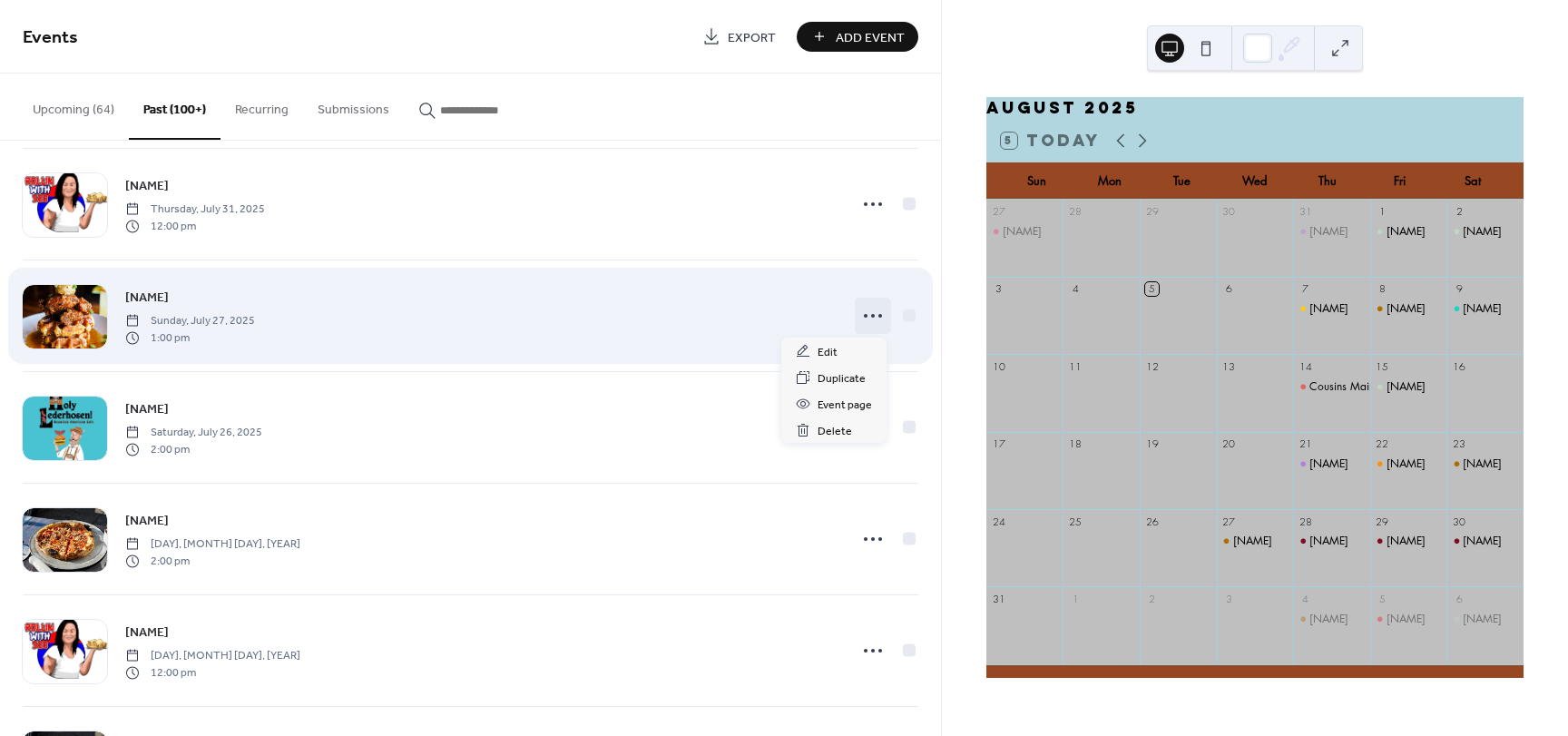click 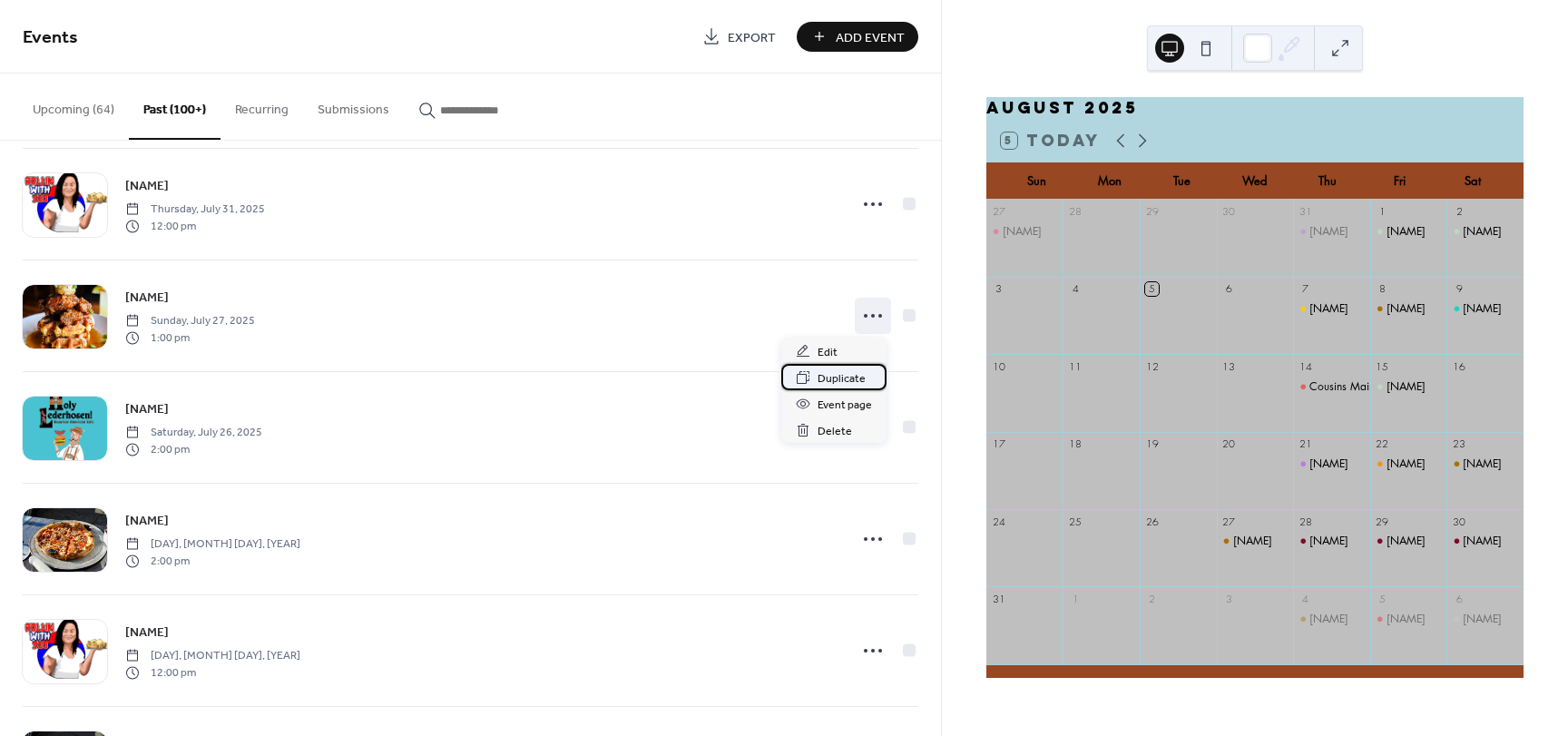 click on "Duplicate" at bounding box center [841, 378] 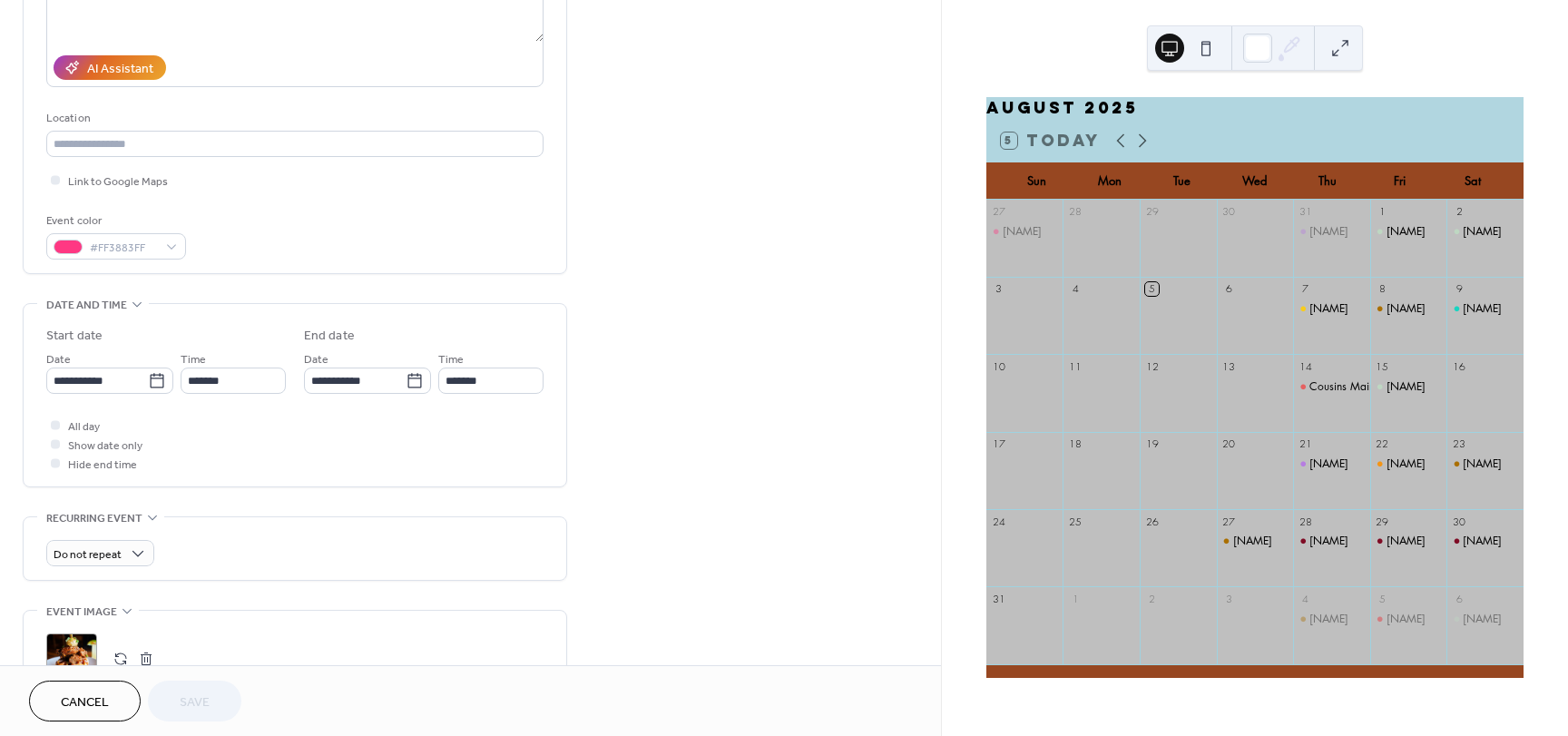 scroll, scrollTop: 363, scrollLeft: 0, axis: vertical 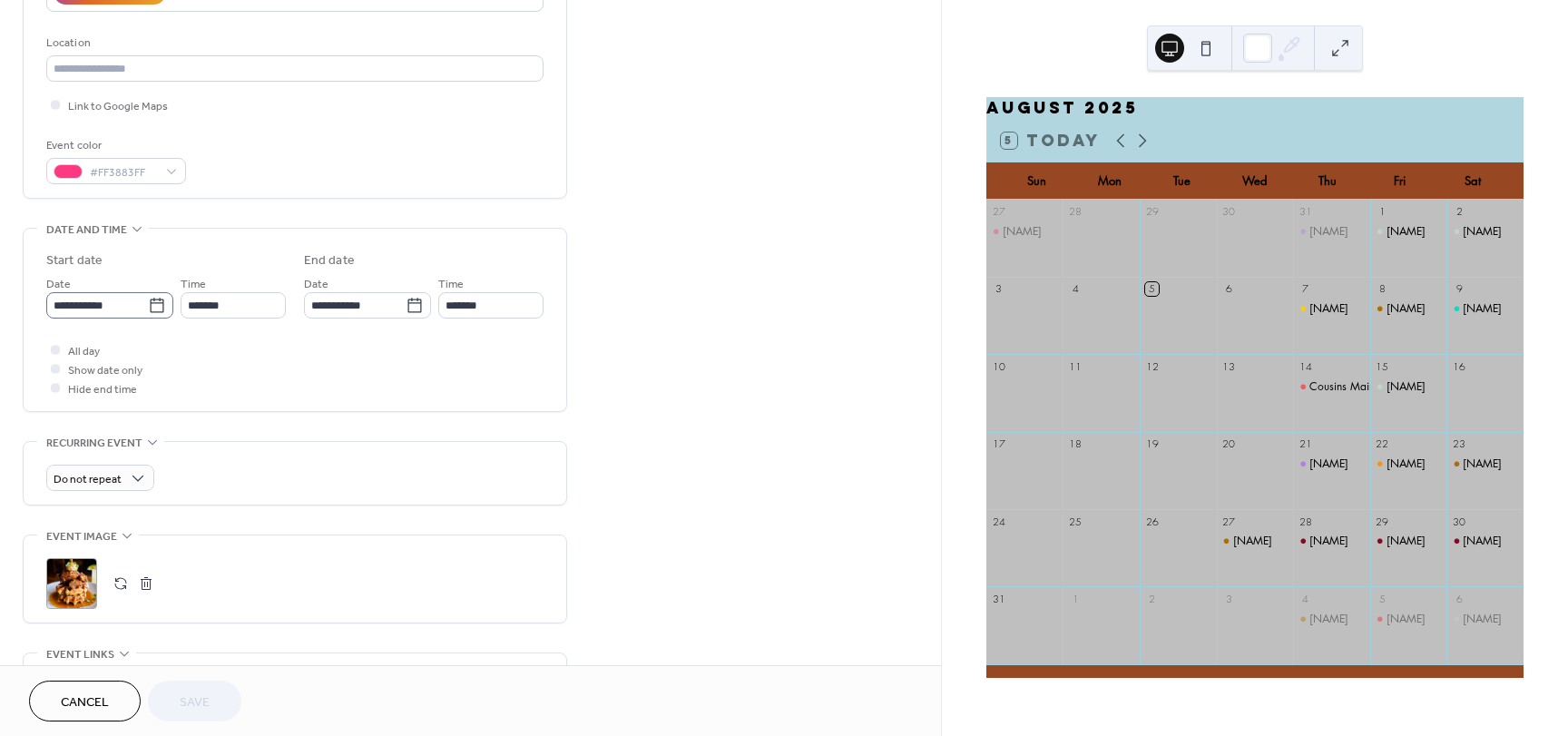 click 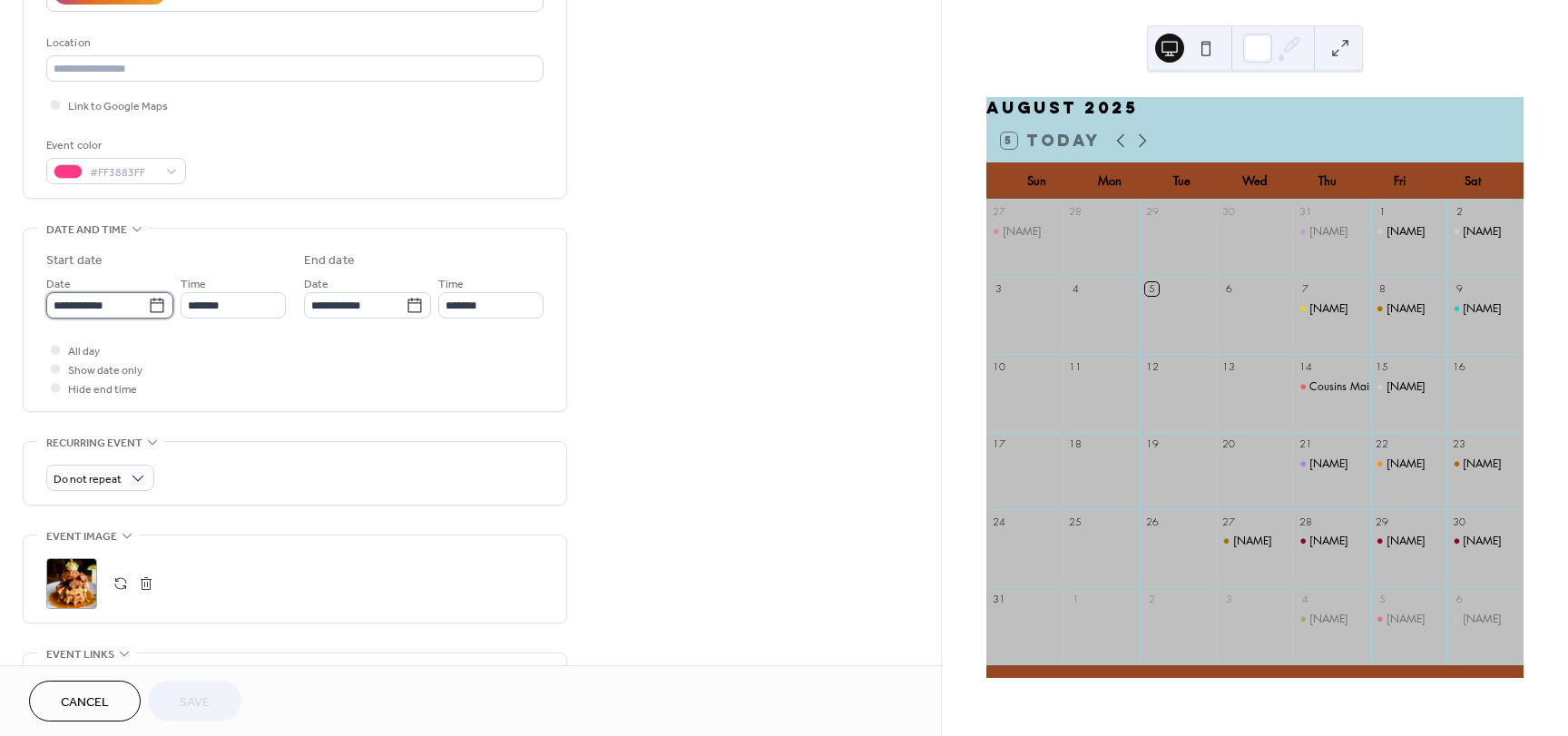 click on "**********" at bounding box center [97, 305] 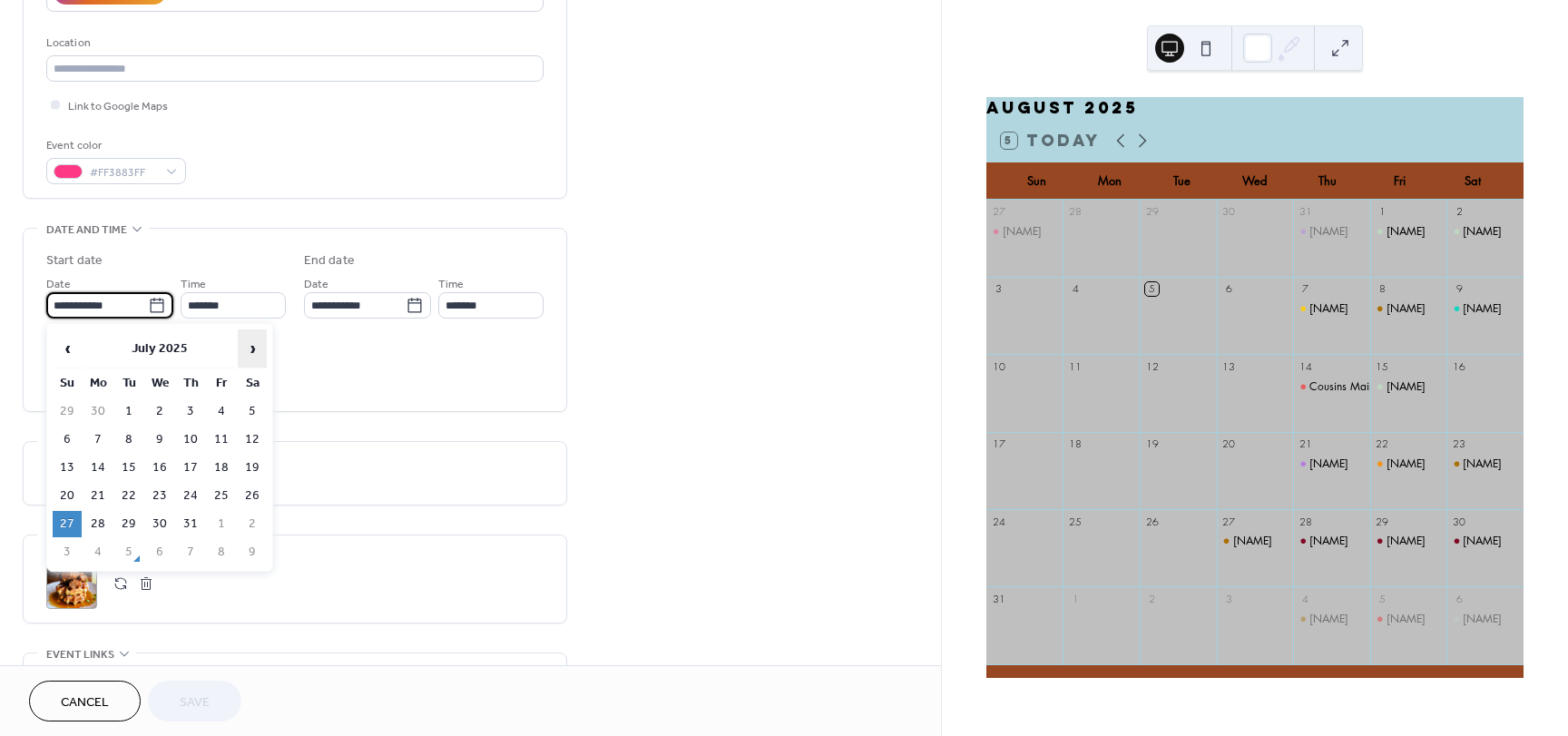 click on "›" at bounding box center (252, 348) 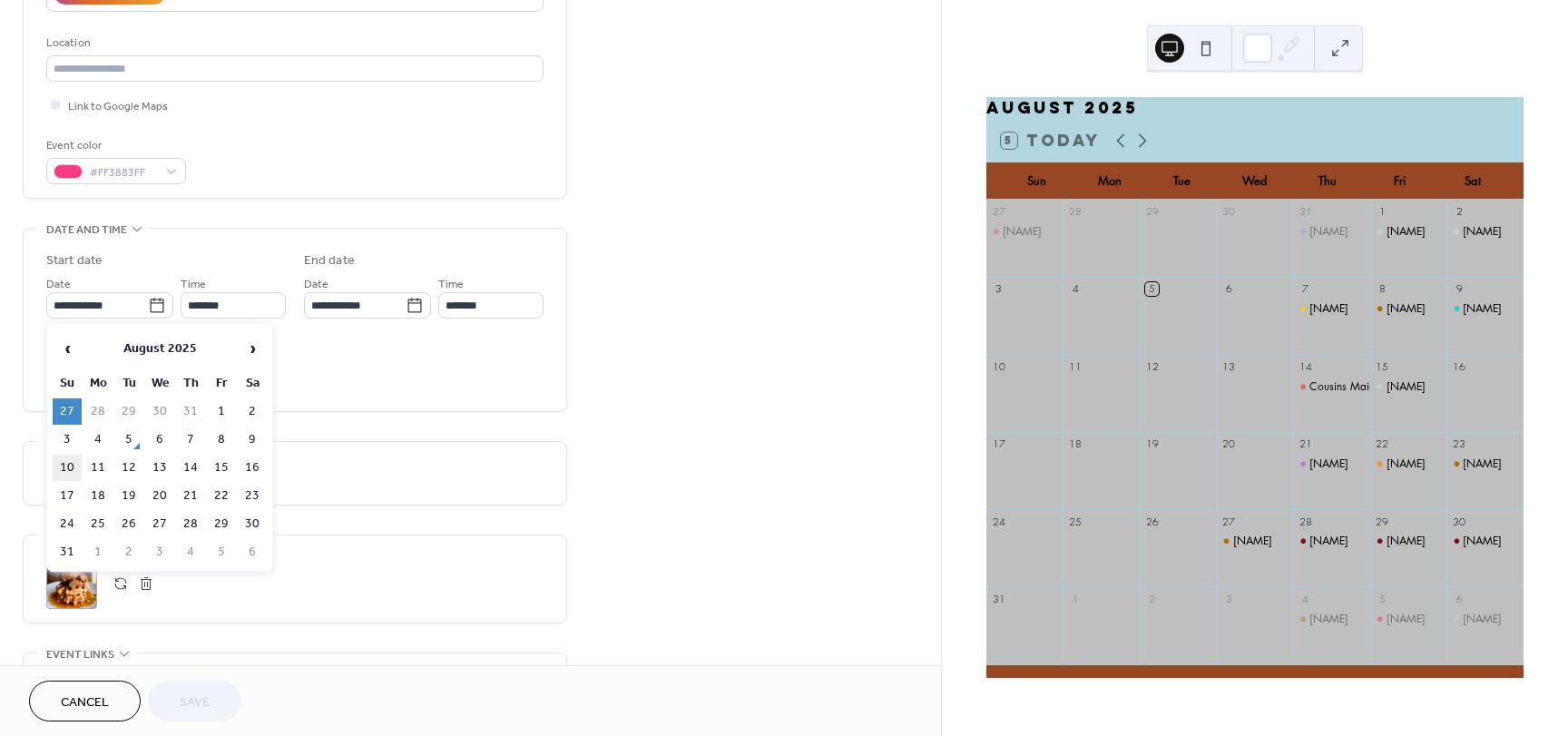 click on "10" at bounding box center [67, 467] 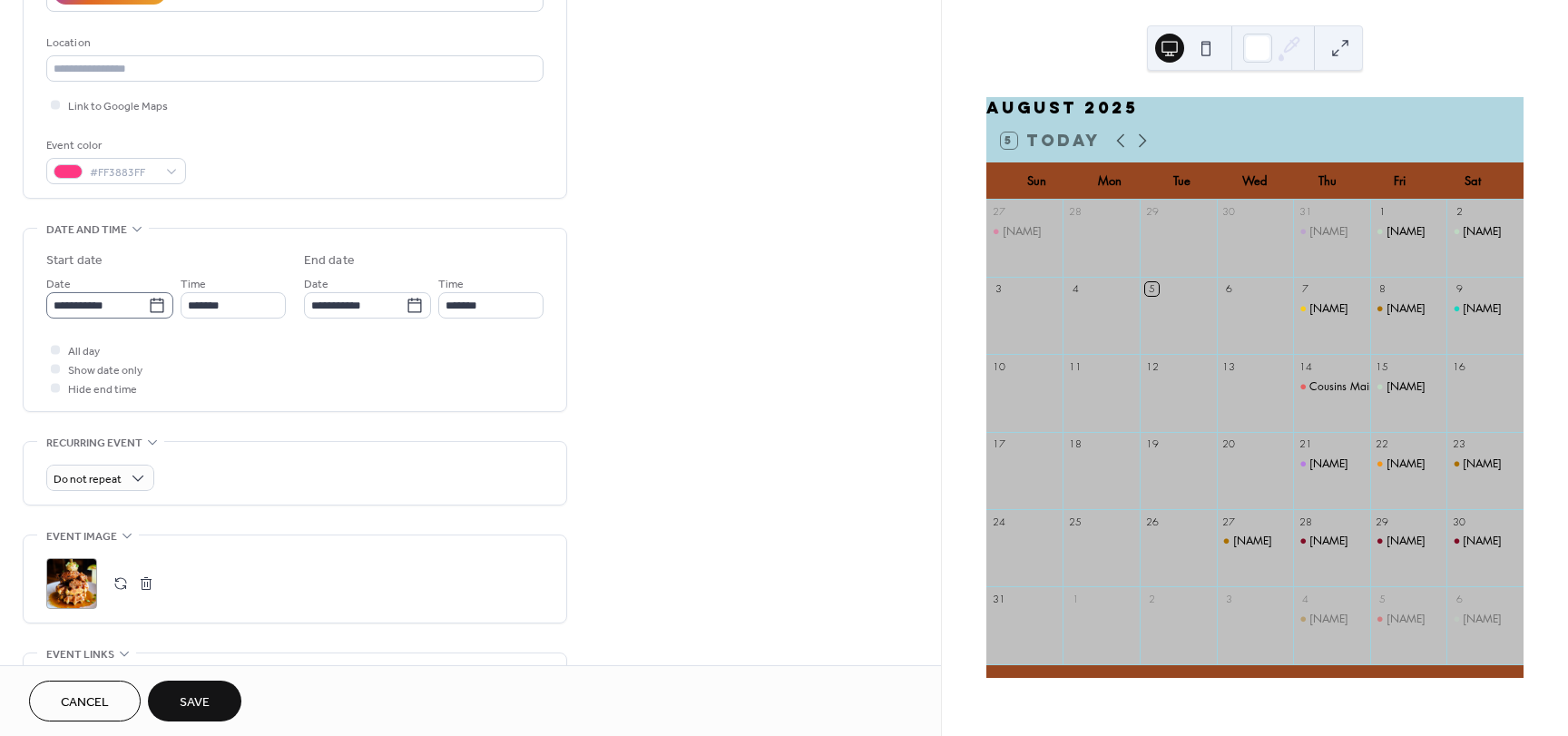 click 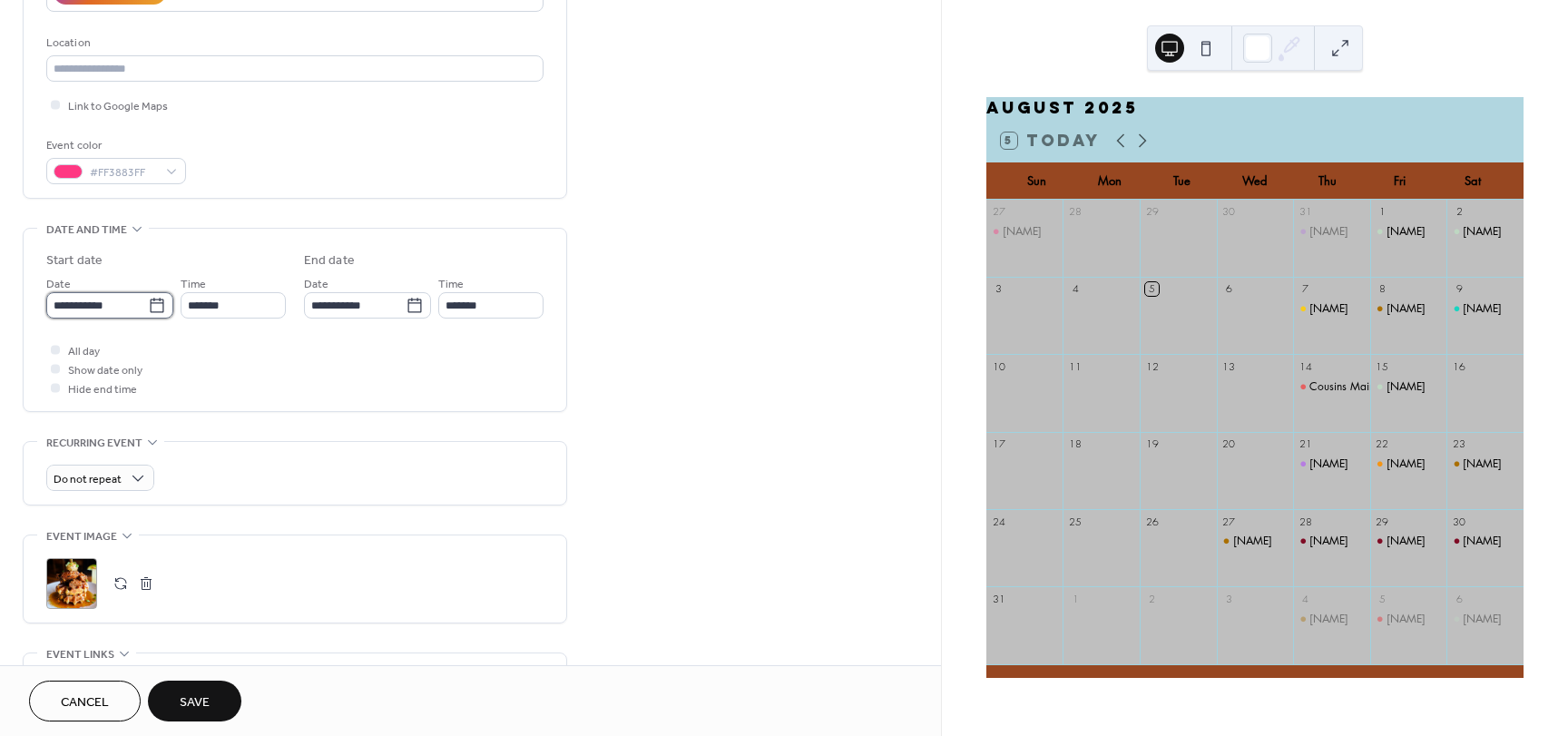 click on "**********" at bounding box center [97, 305] 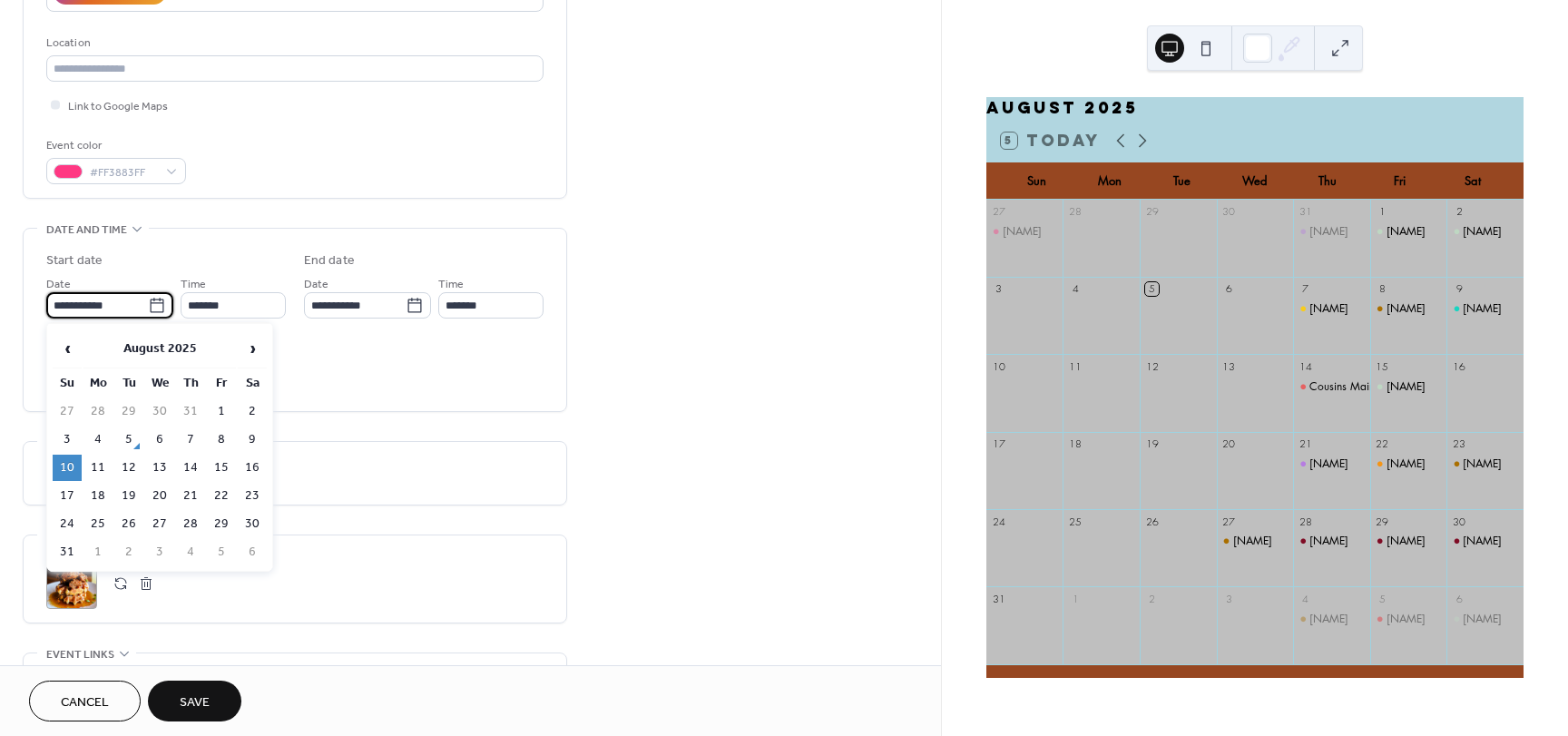 click on "17" at bounding box center (67, 496) 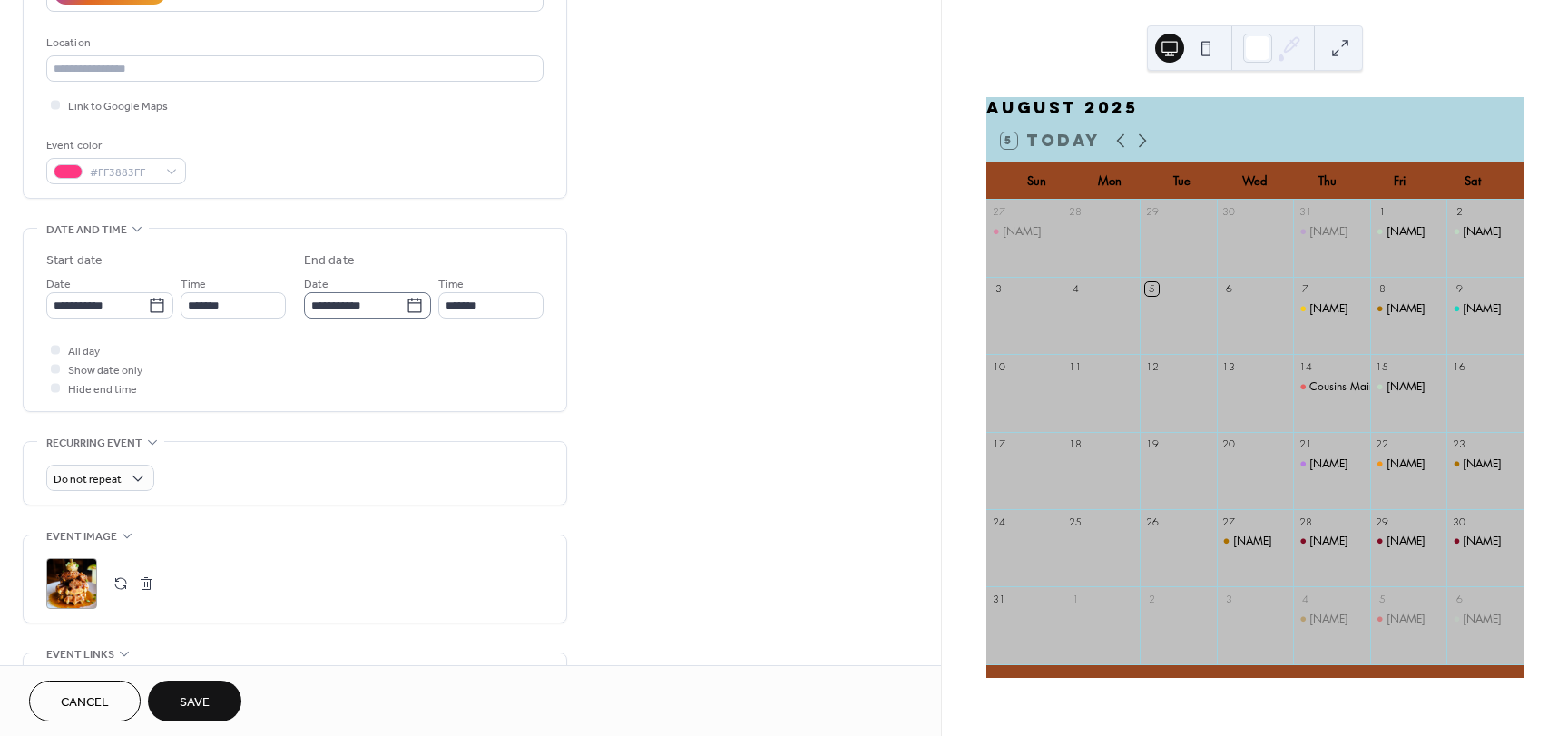 click 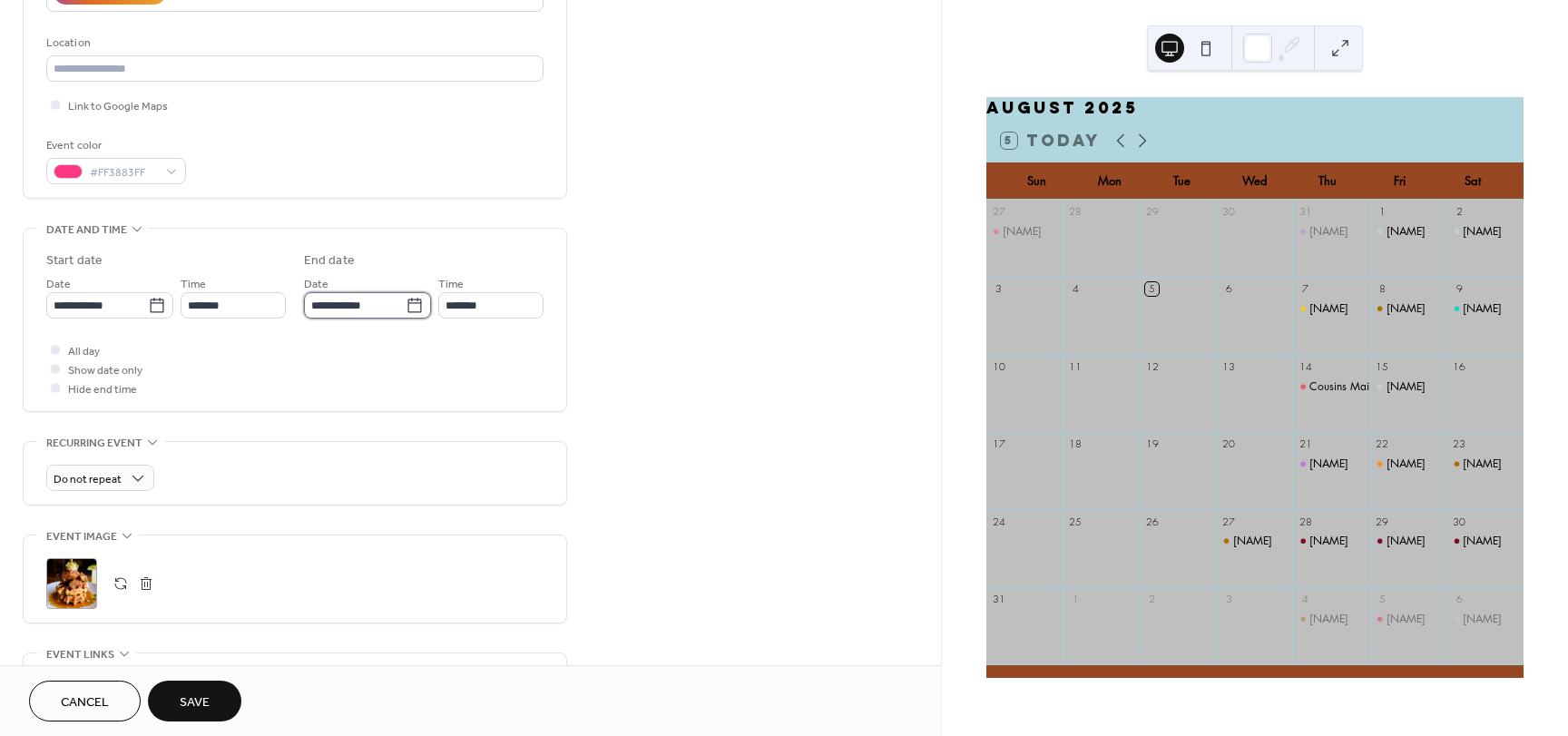 click on "**********" at bounding box center (355, 305) 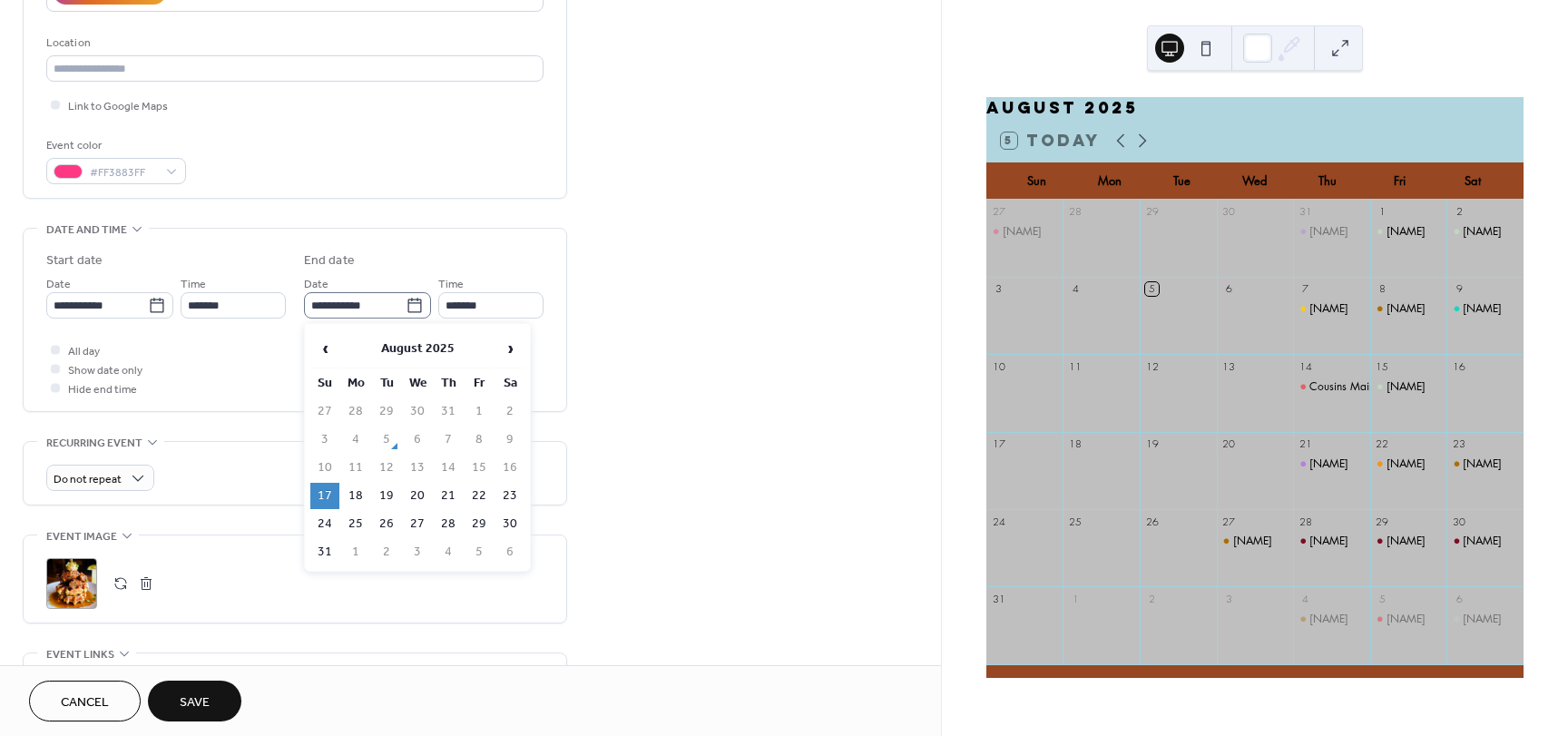 click 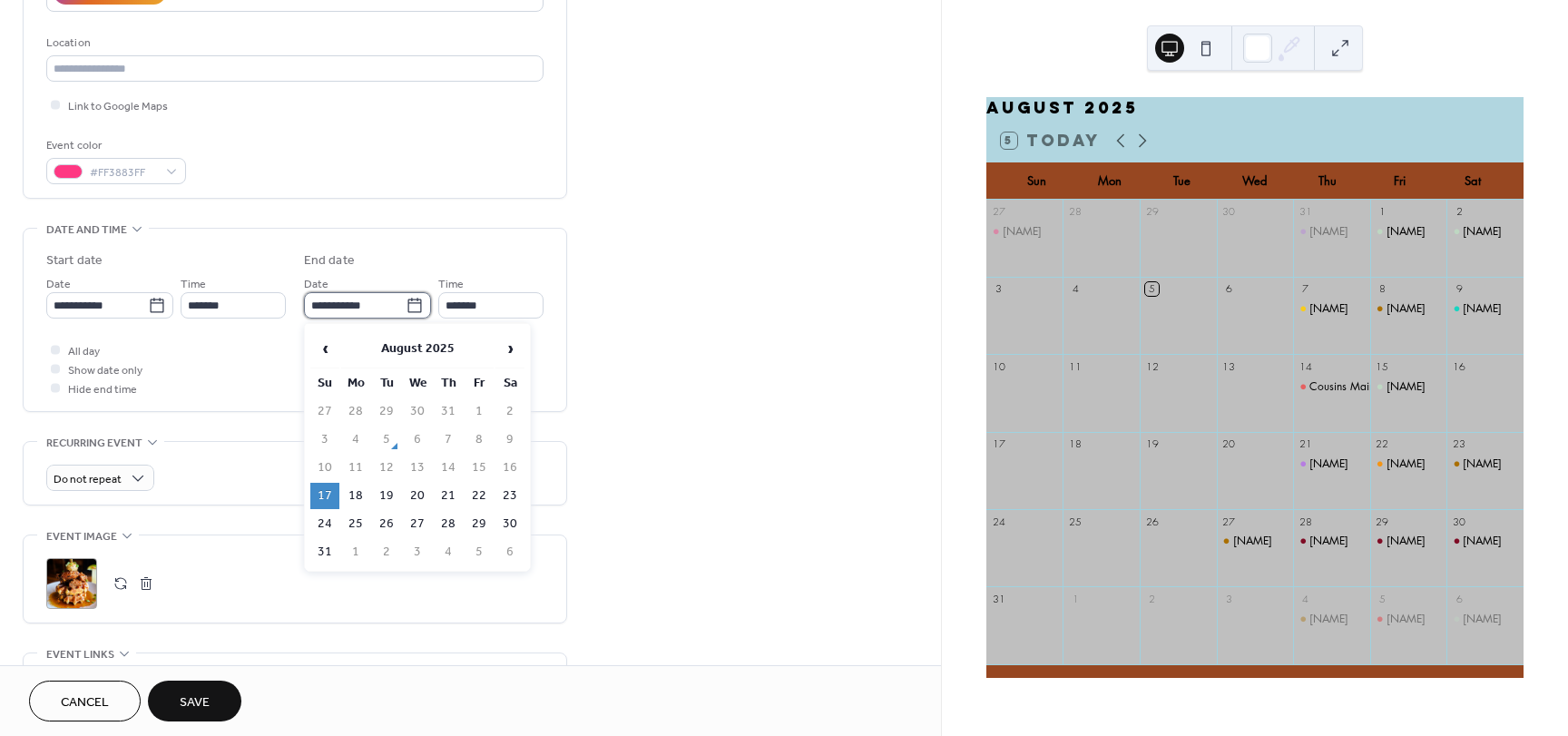 click on "**********" at bounding box center (355, 305) 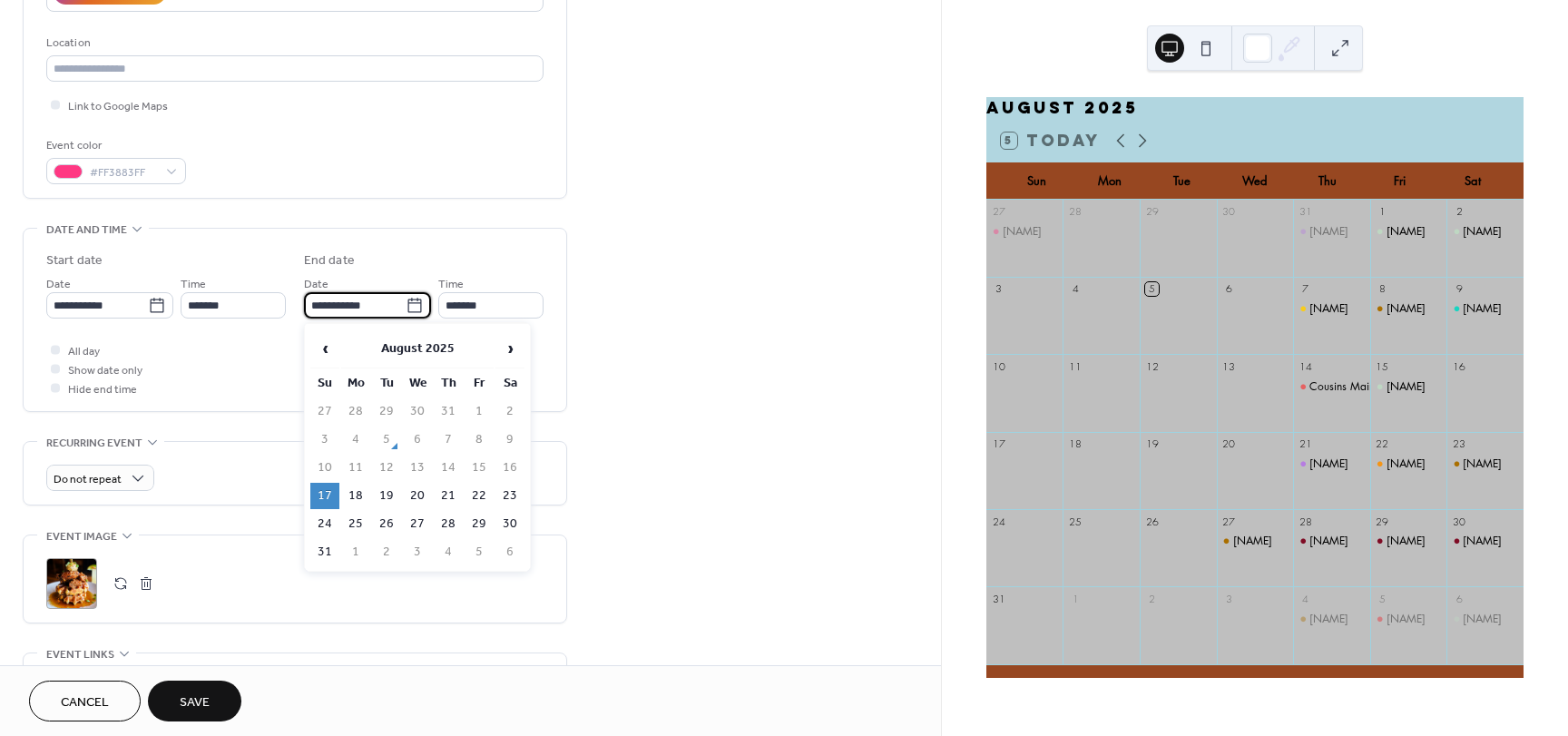 click on "Save" at bounding box center (194, 701) 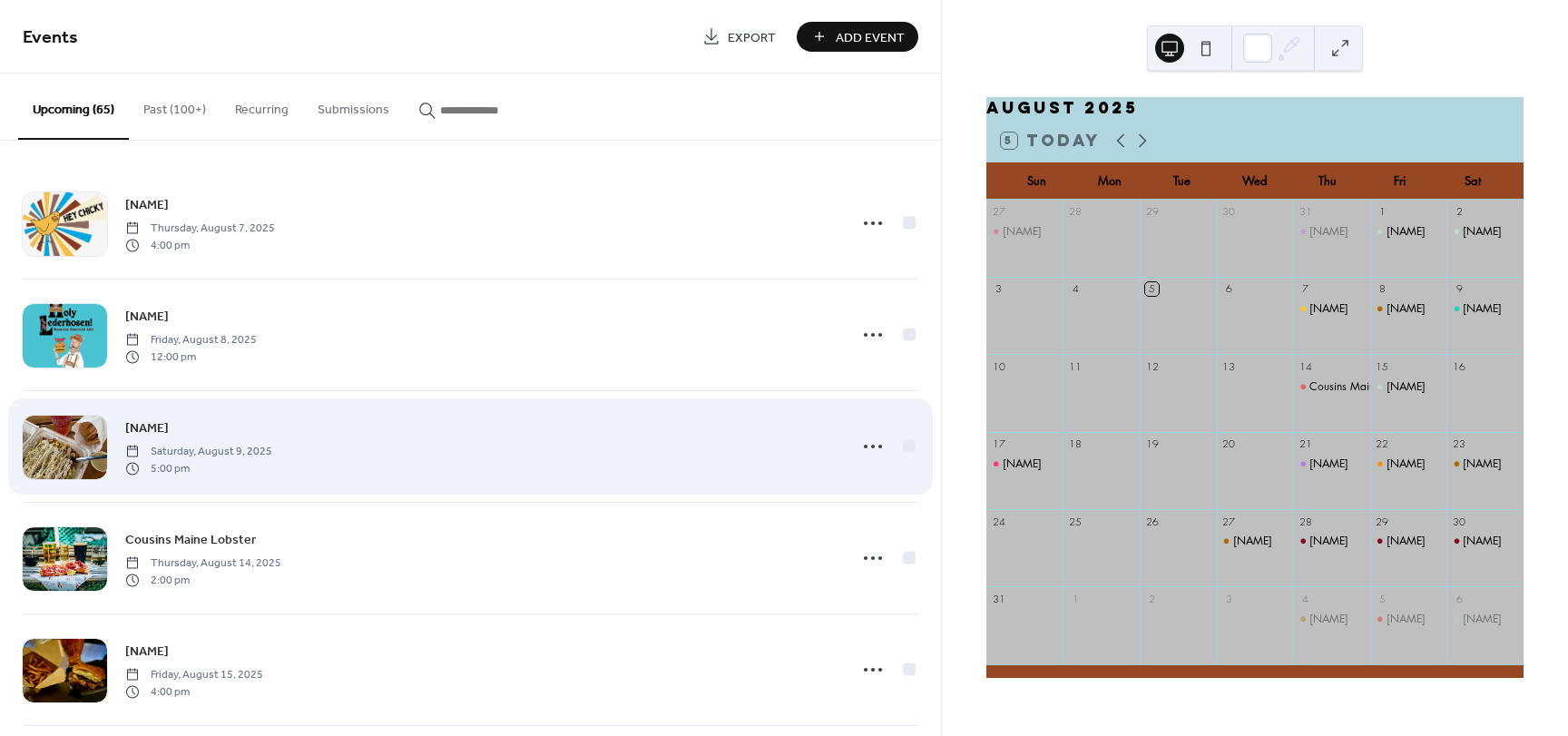 scroll, scrollTop: 121, scrollLeft: 0, axis: vertical 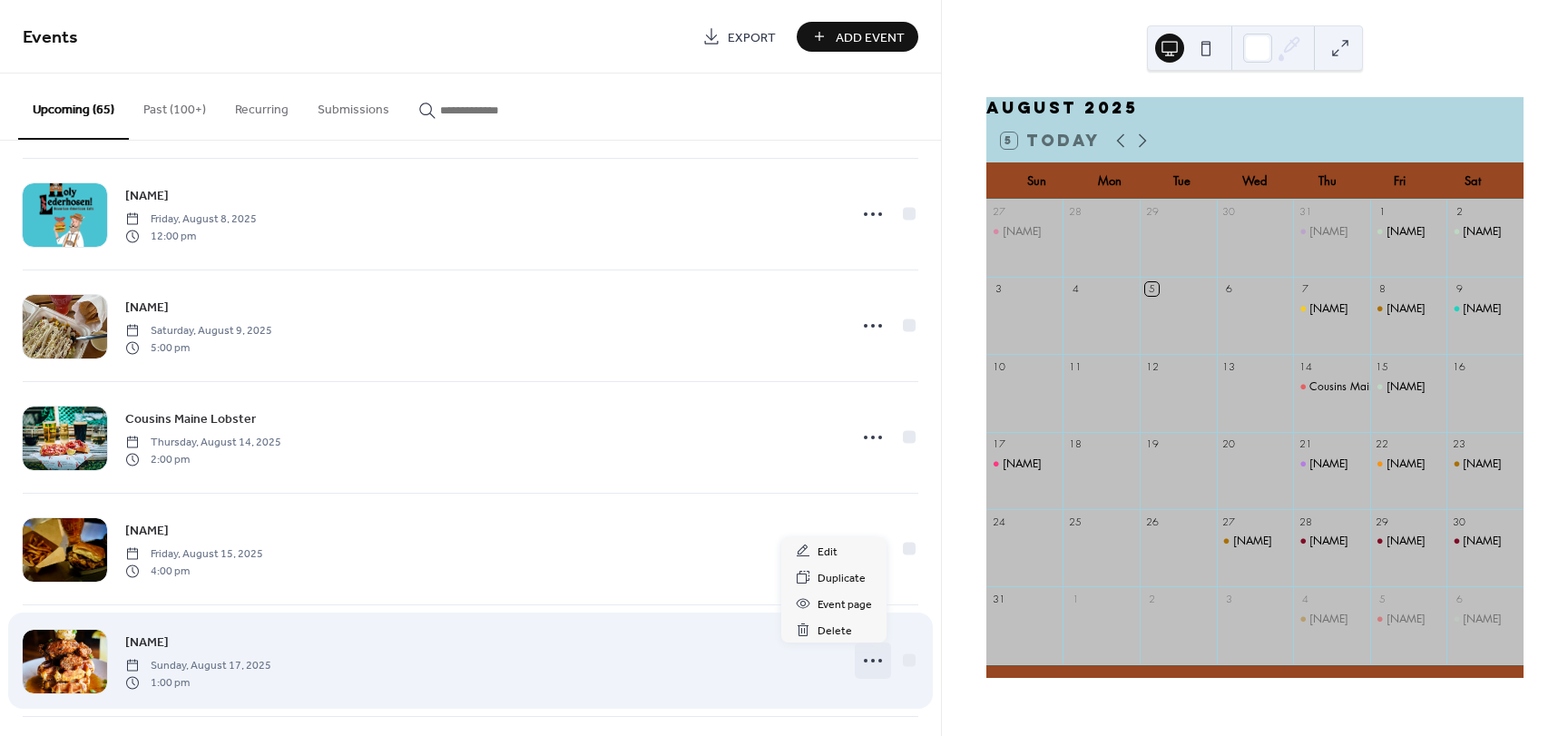 click 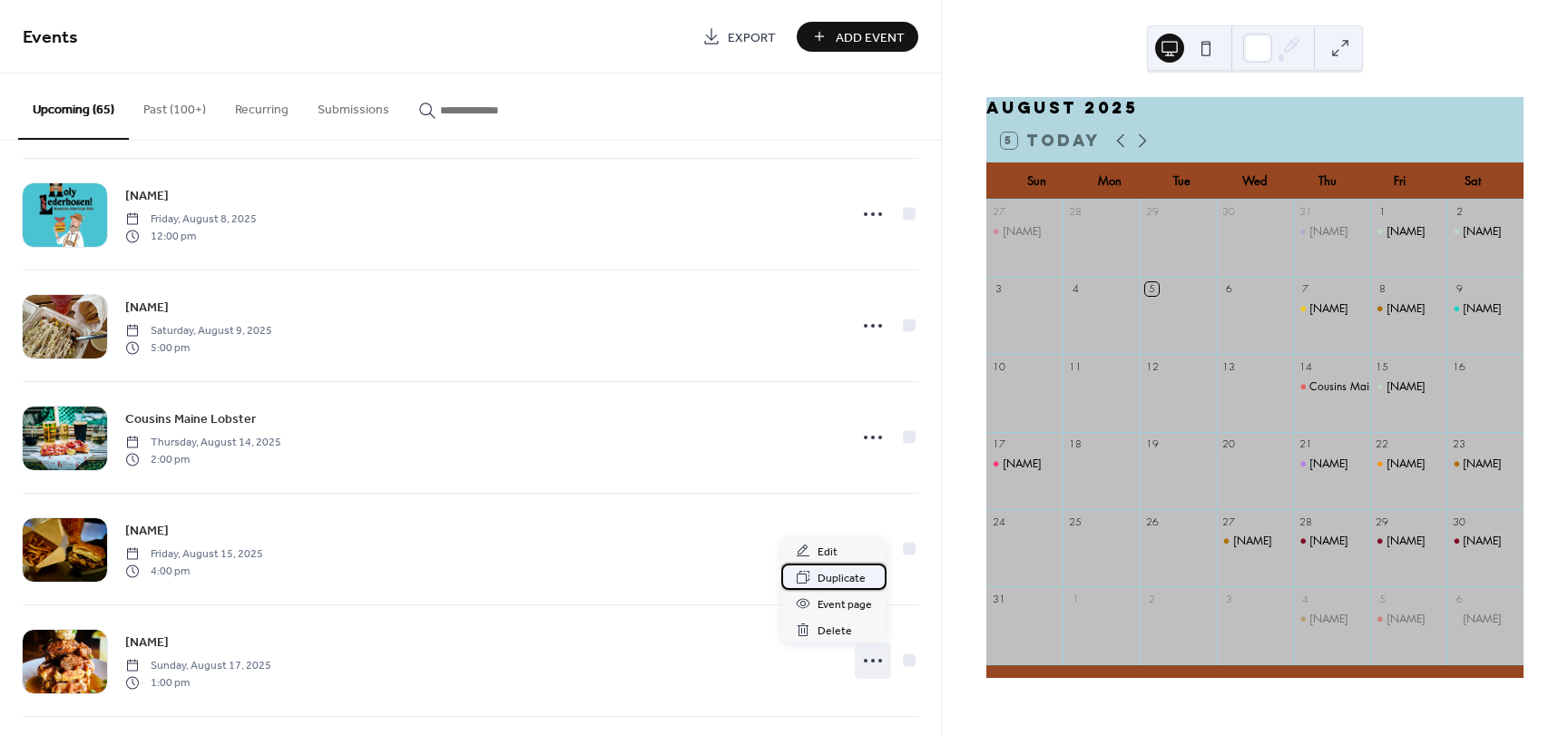 click on "Duplicate" at bounding box center (841, 578) 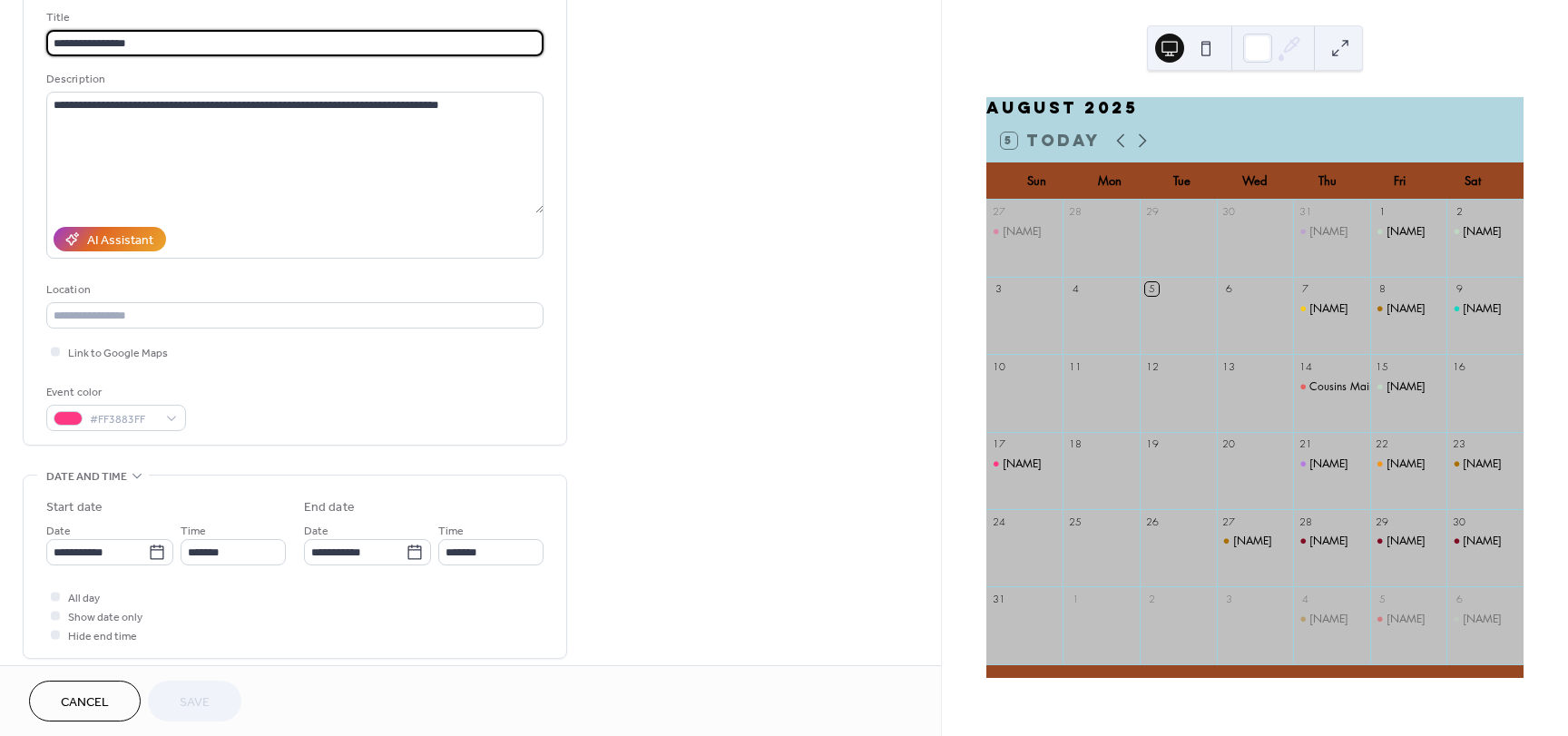 scroll, scrollTop: 121, scrollLeft: 0, axis: vertical 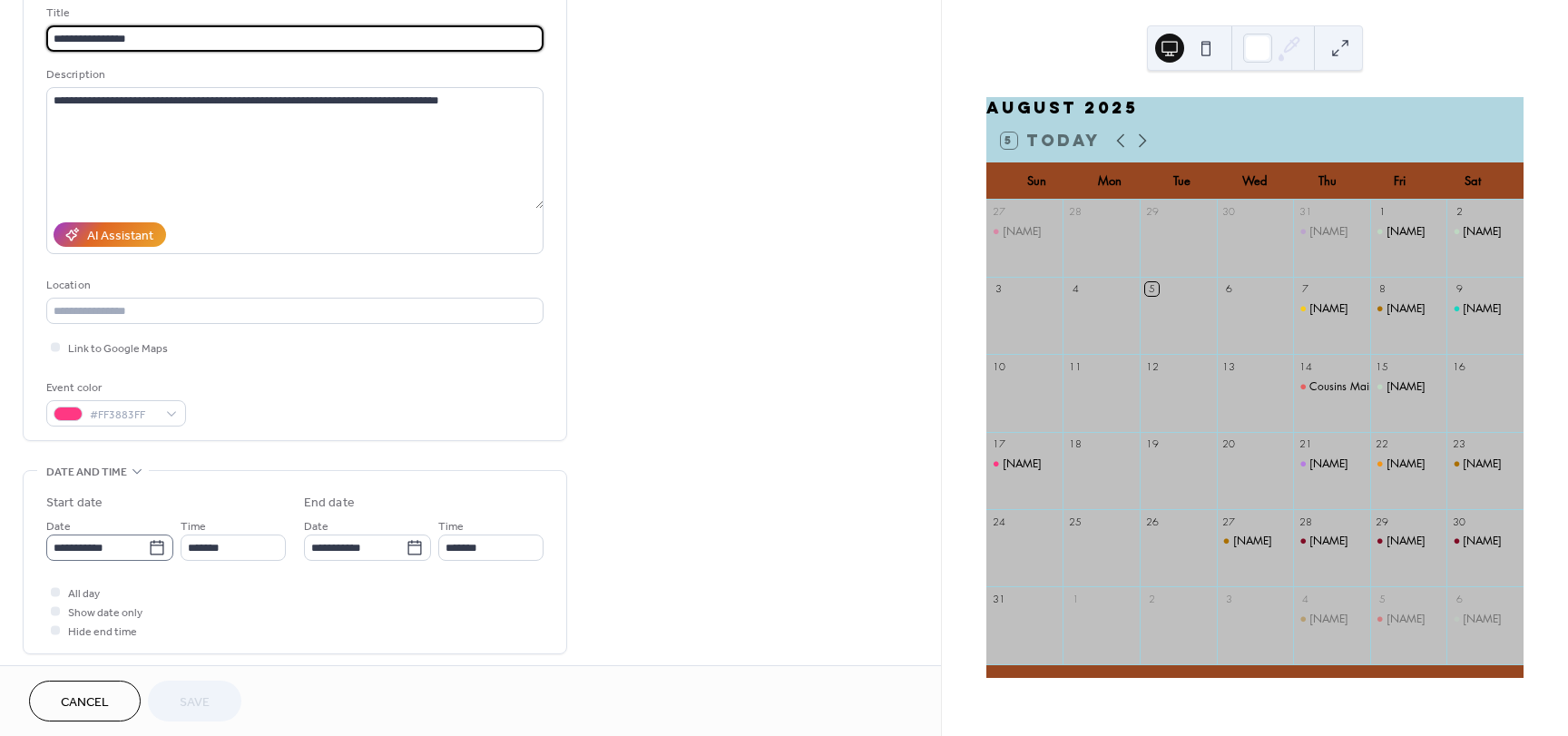 click 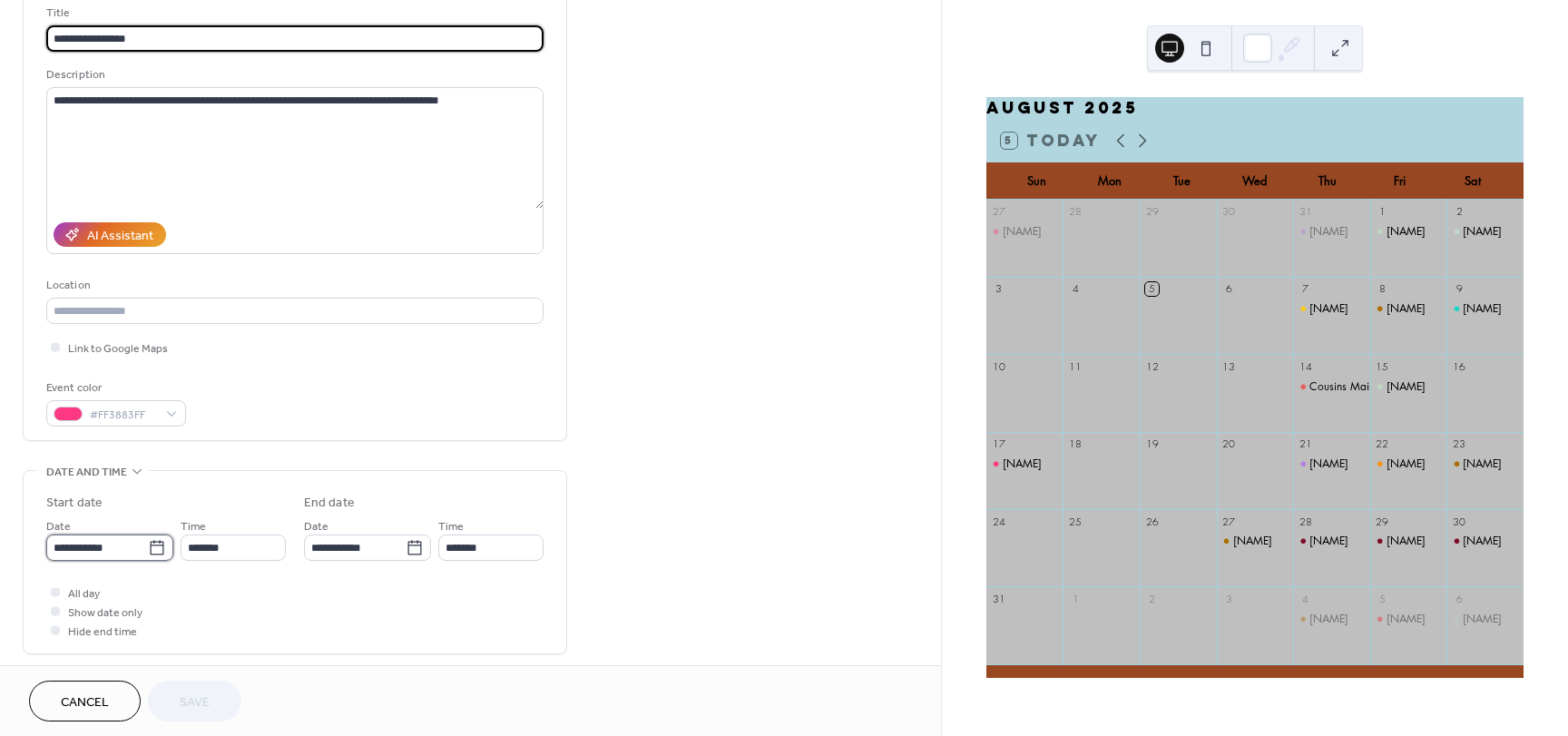 click on "**********" at bounding box center [97, 547] 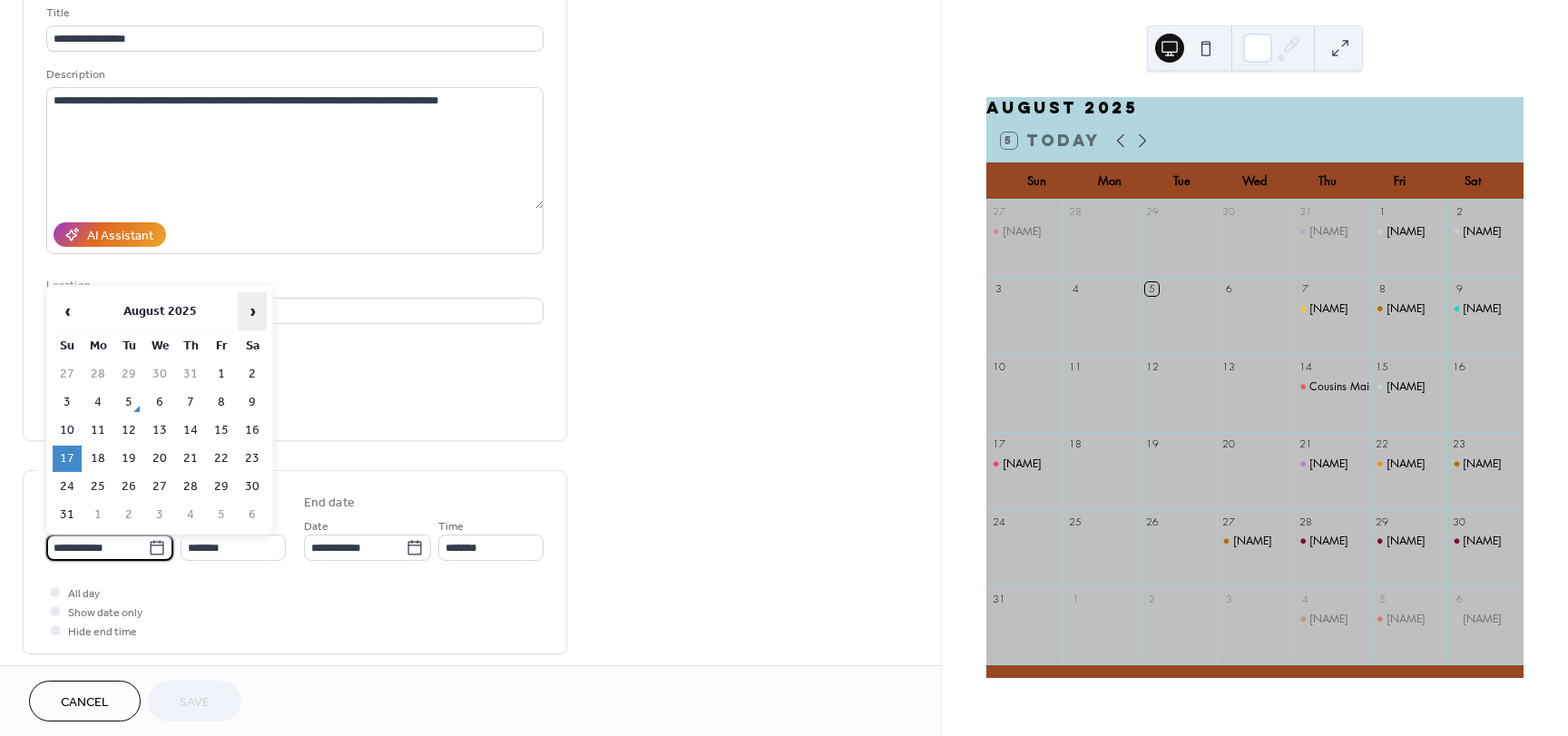 click on "›" at bounding box center (252, 311) 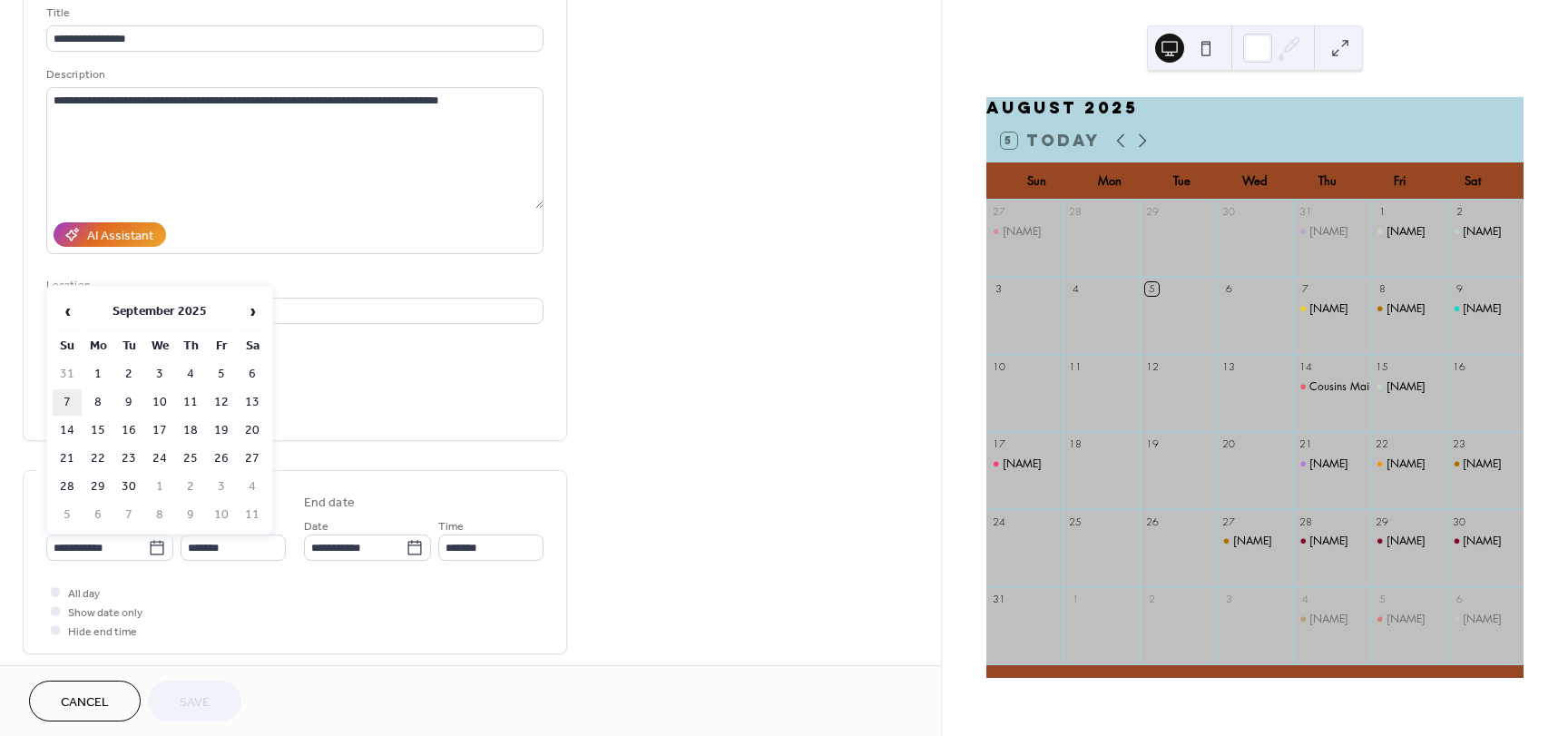click on "7" at bounding box center (67, 402) 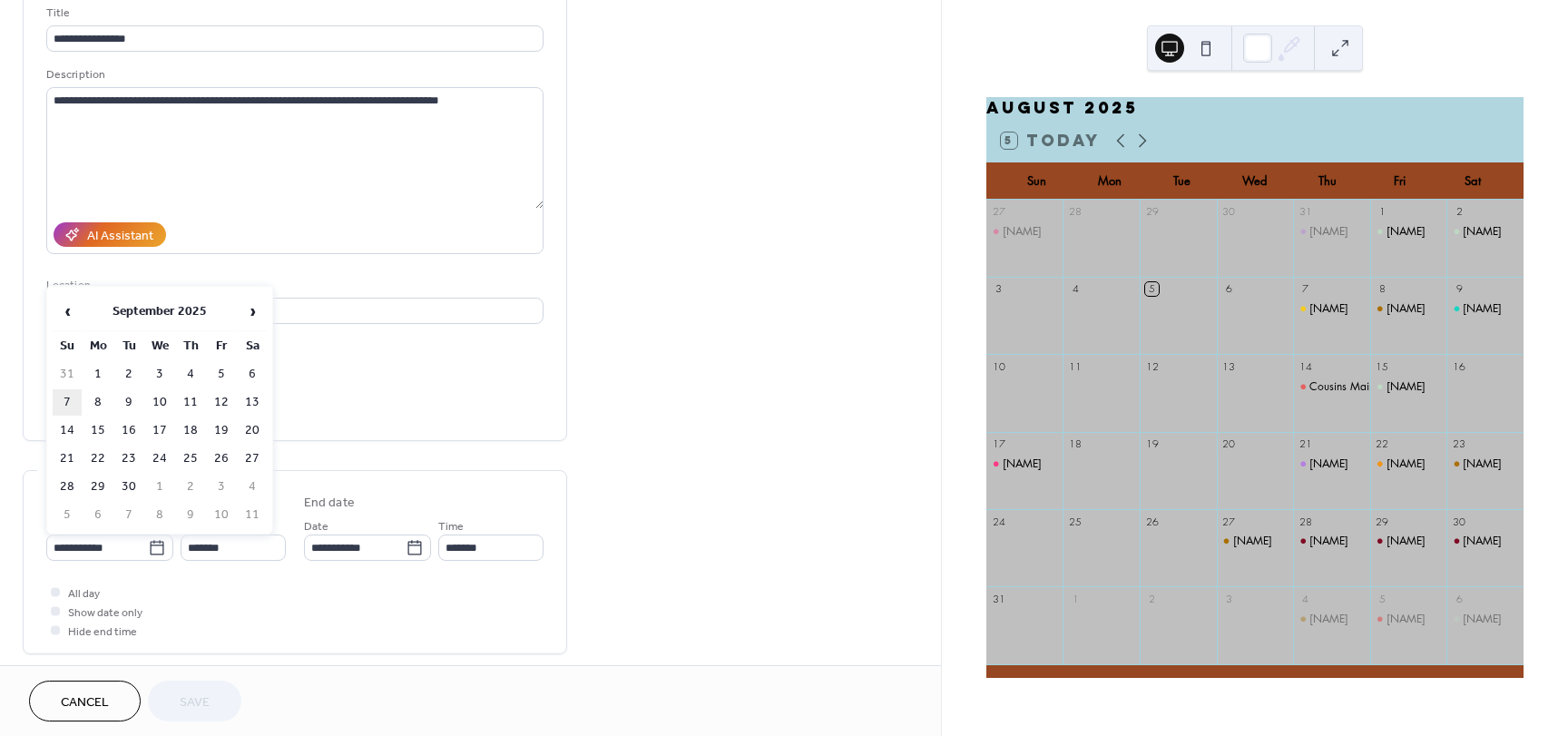 type on "**********" 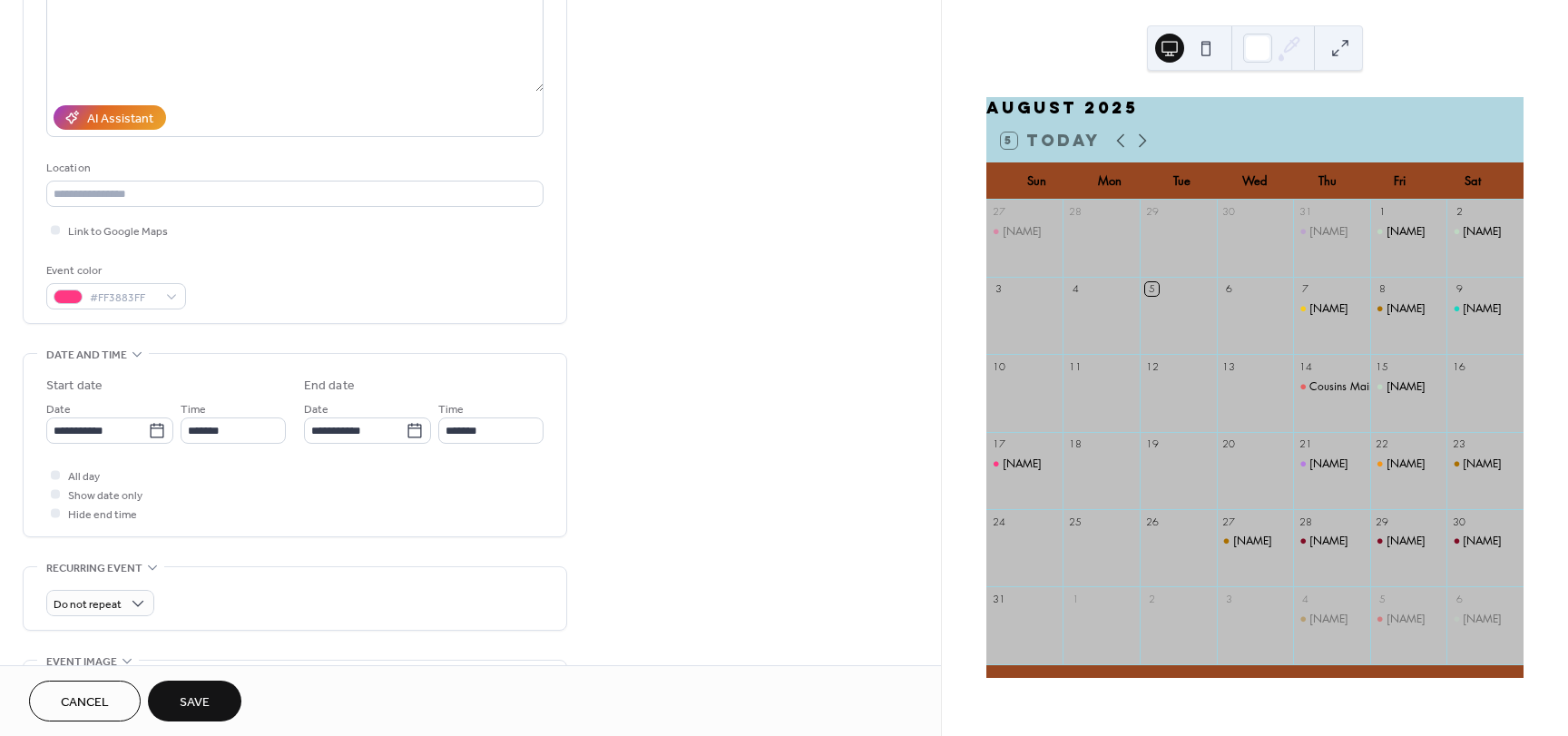 scroll, scrollTop: 242, scrollLeft: 0, axis: vertical 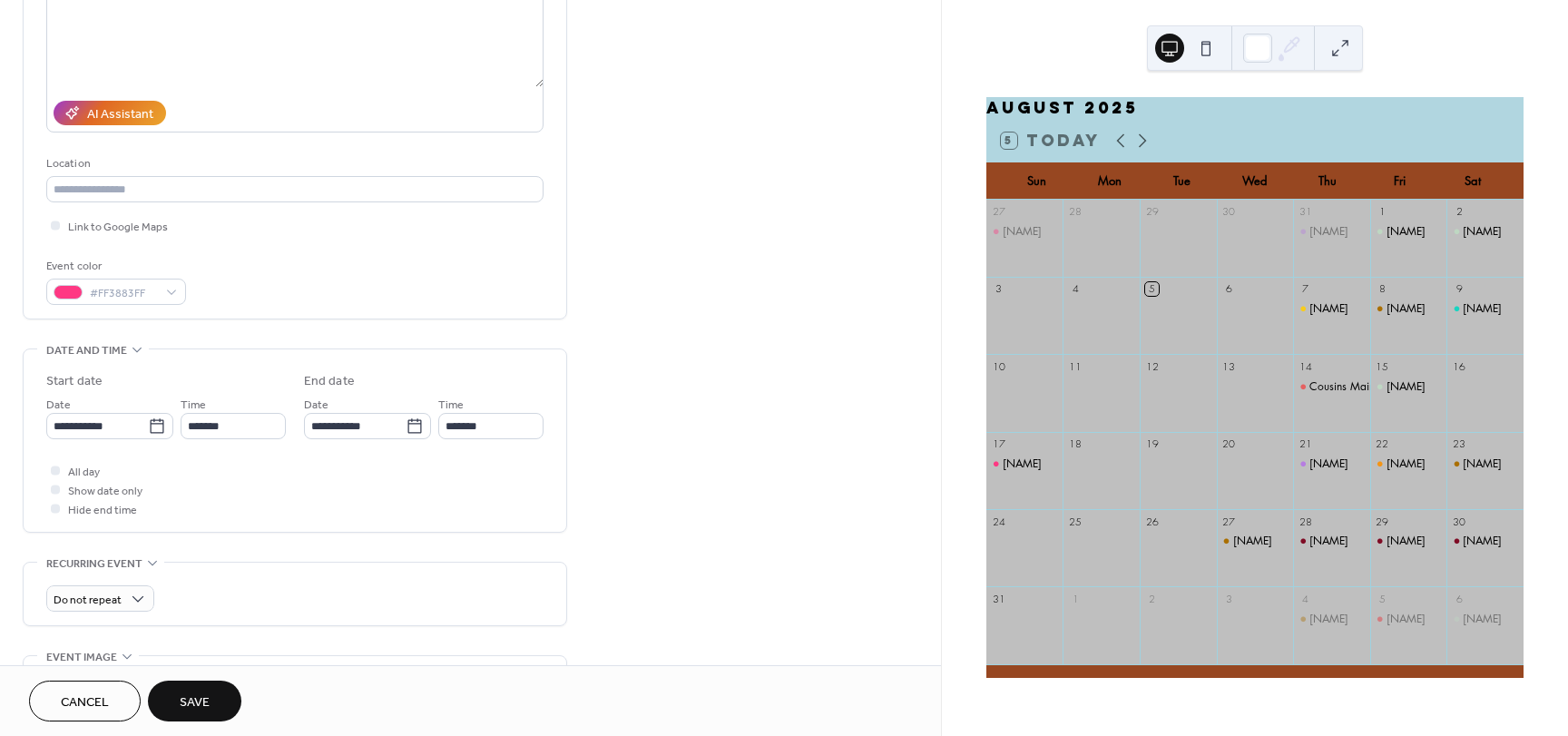 click on "Save" at bounding box center (194, 702) 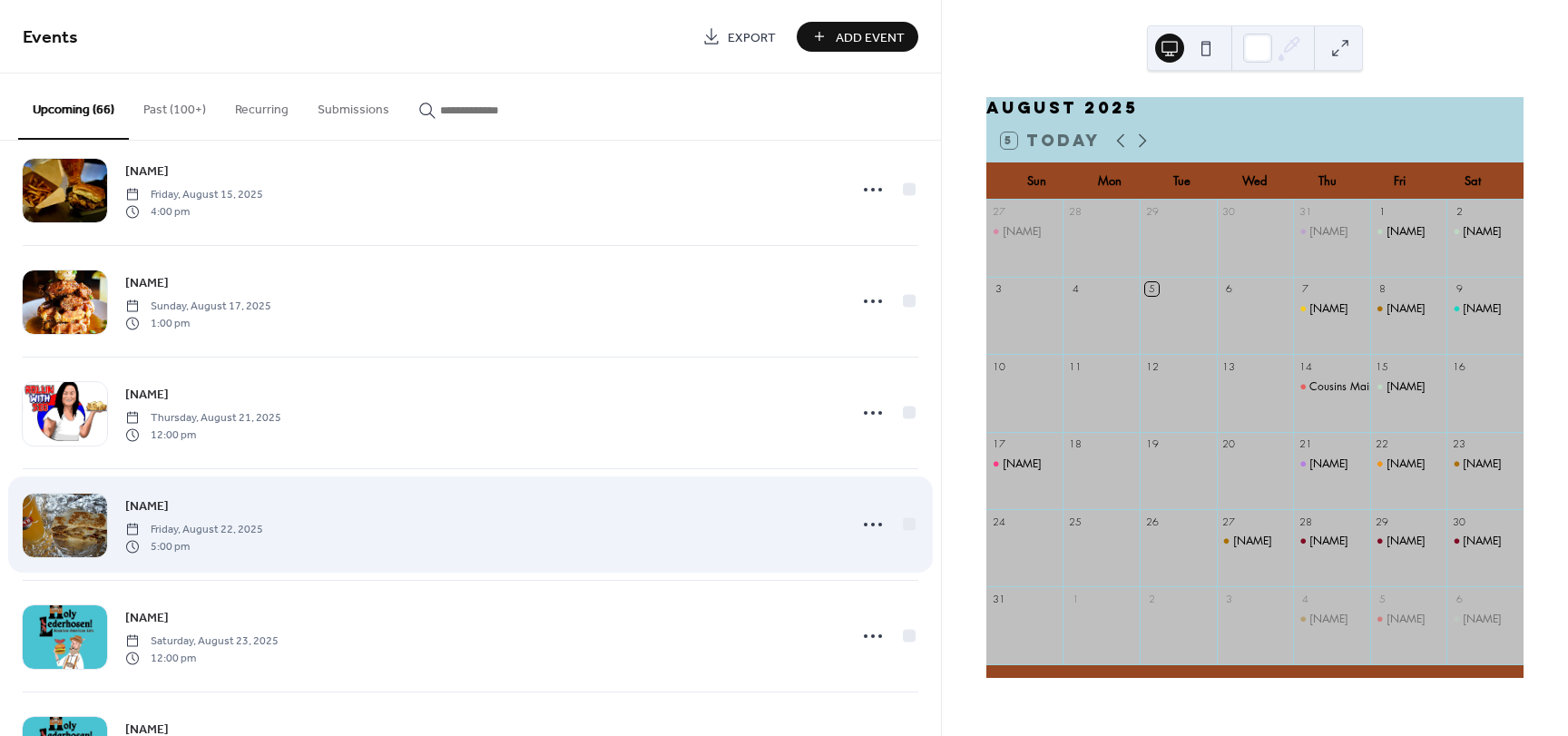 scroll, scrollTop: 484, scrollLeft: 0, axis: vertical 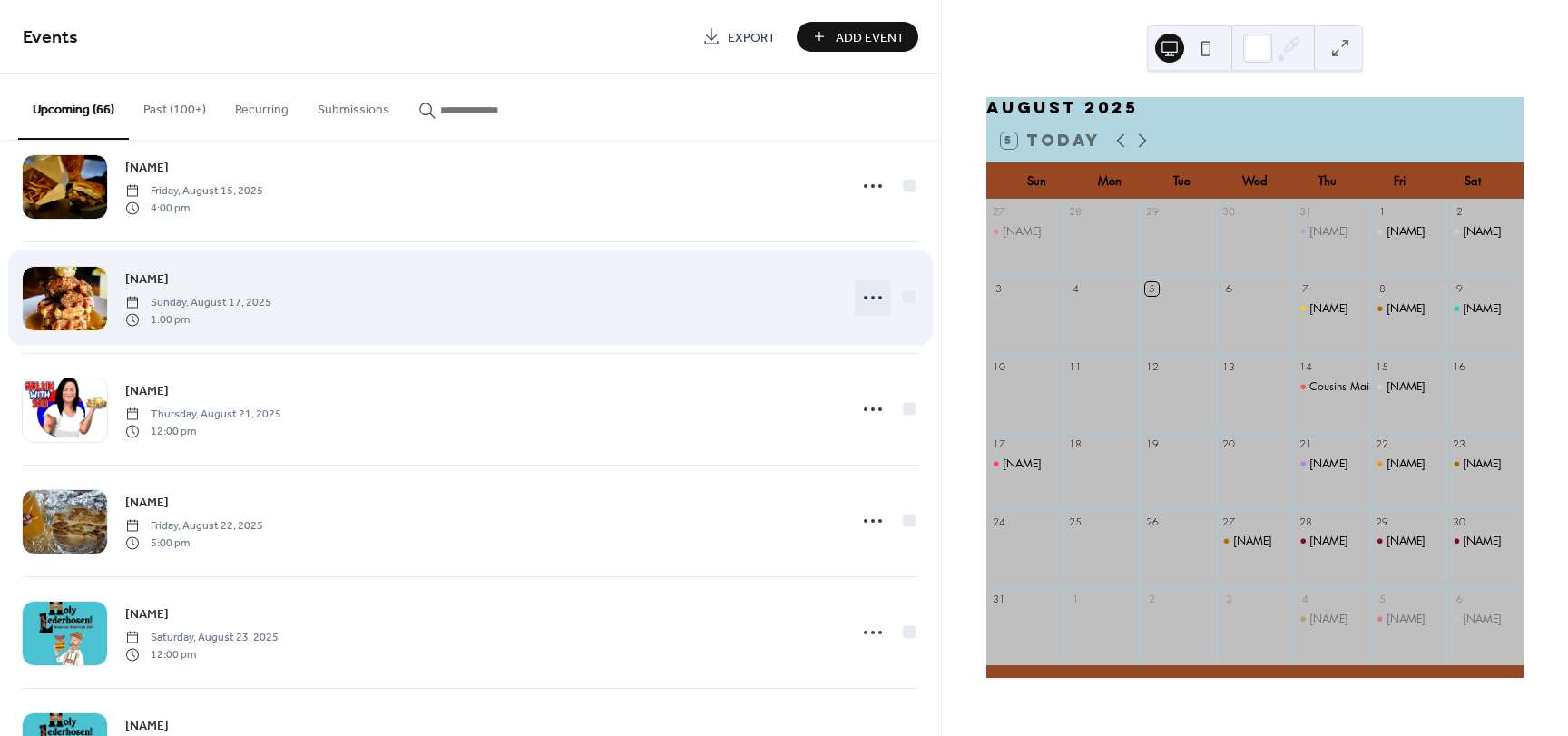 click 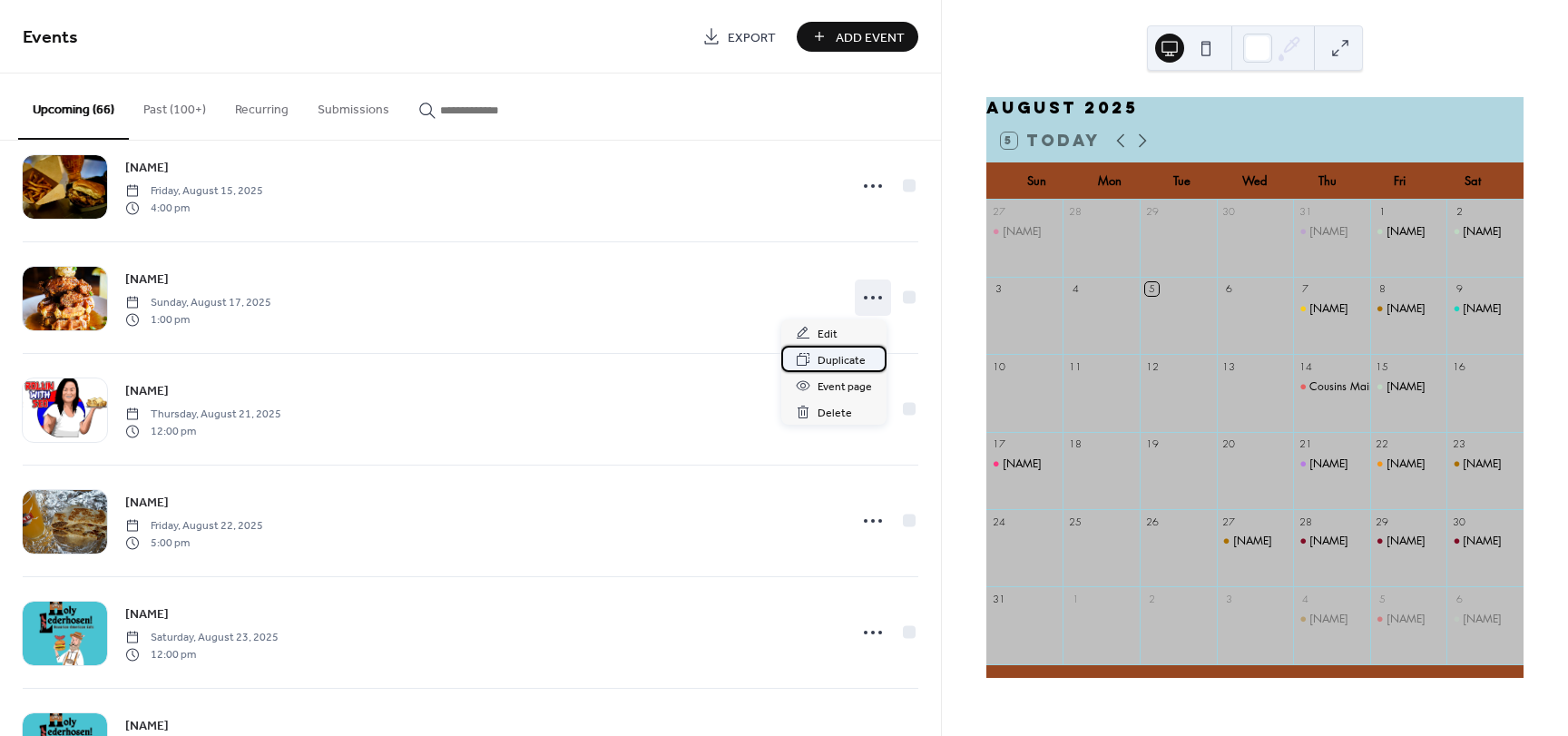 click on "Duplicate" at bounding box center (841, 360) 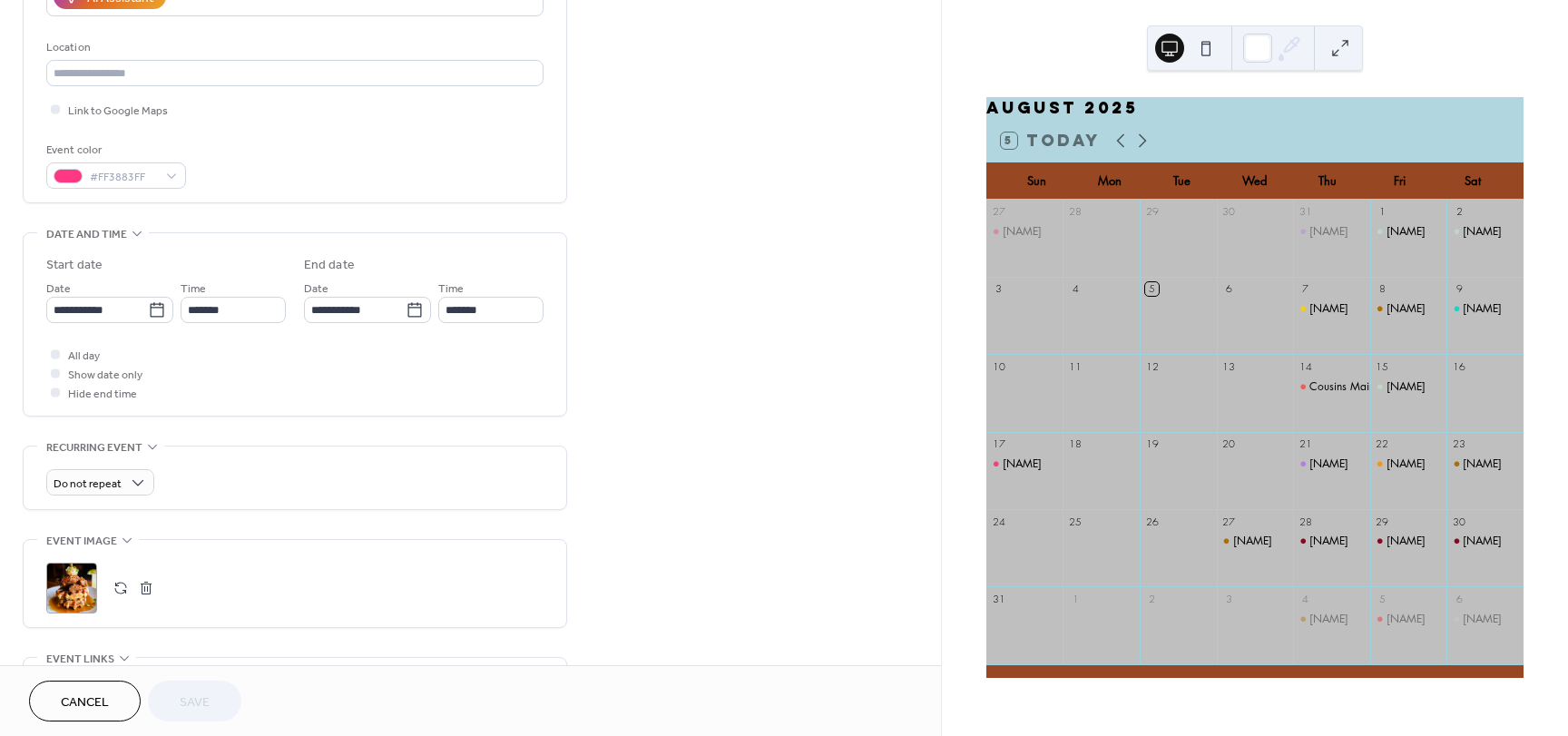 scroll, scrollTop: 363, scrollLeft: 0, axis: vertical 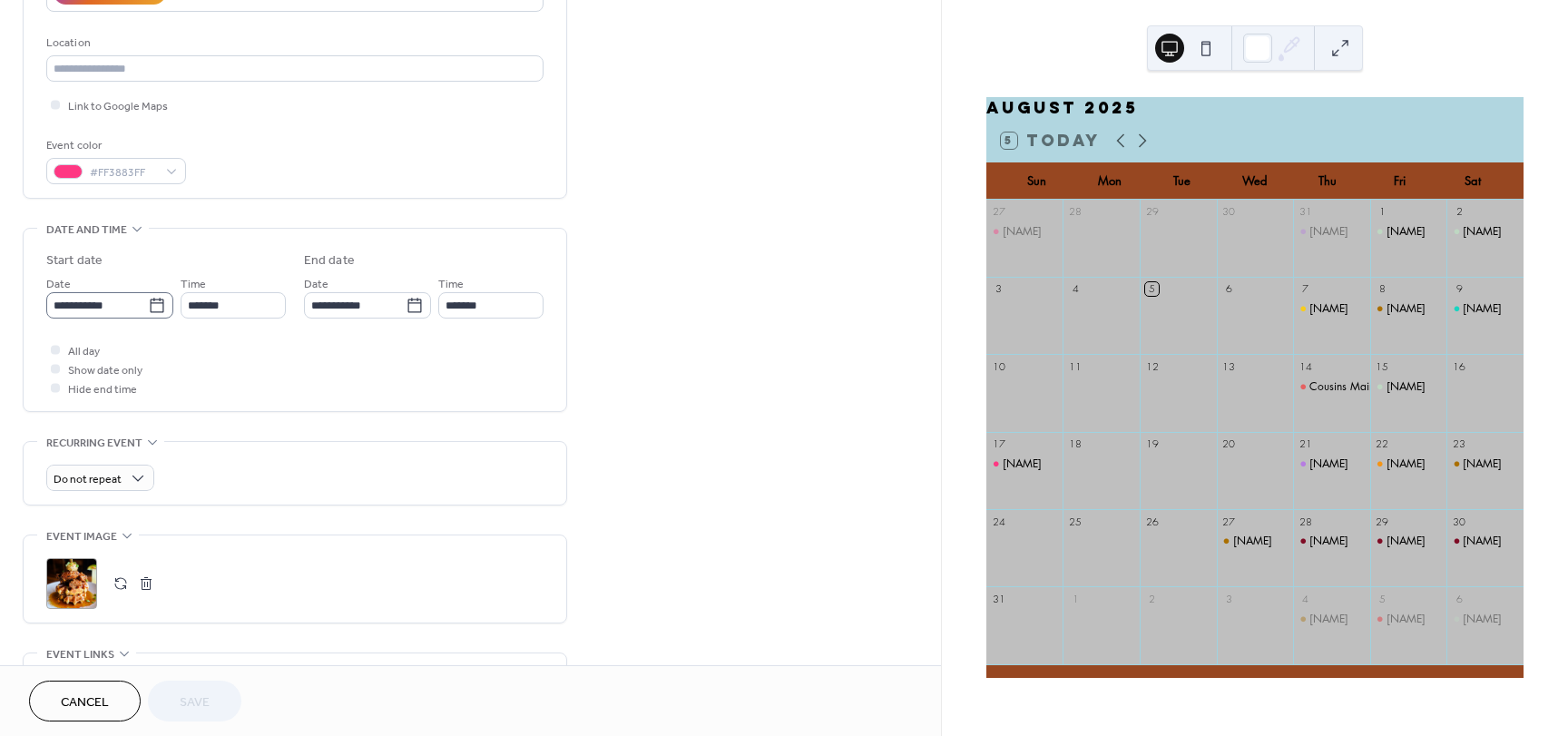 click 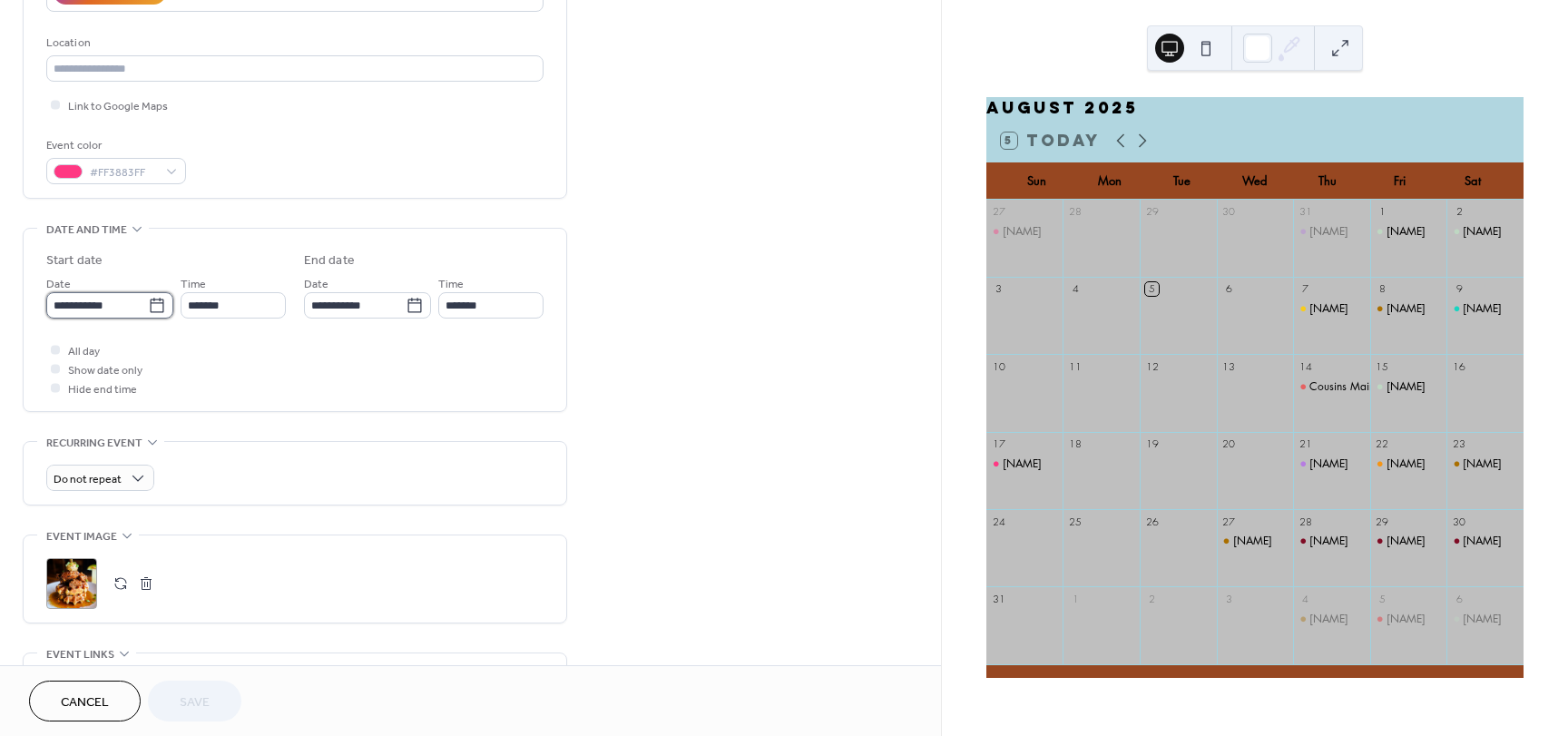 click on "**********" at bounding box center (97, 305) 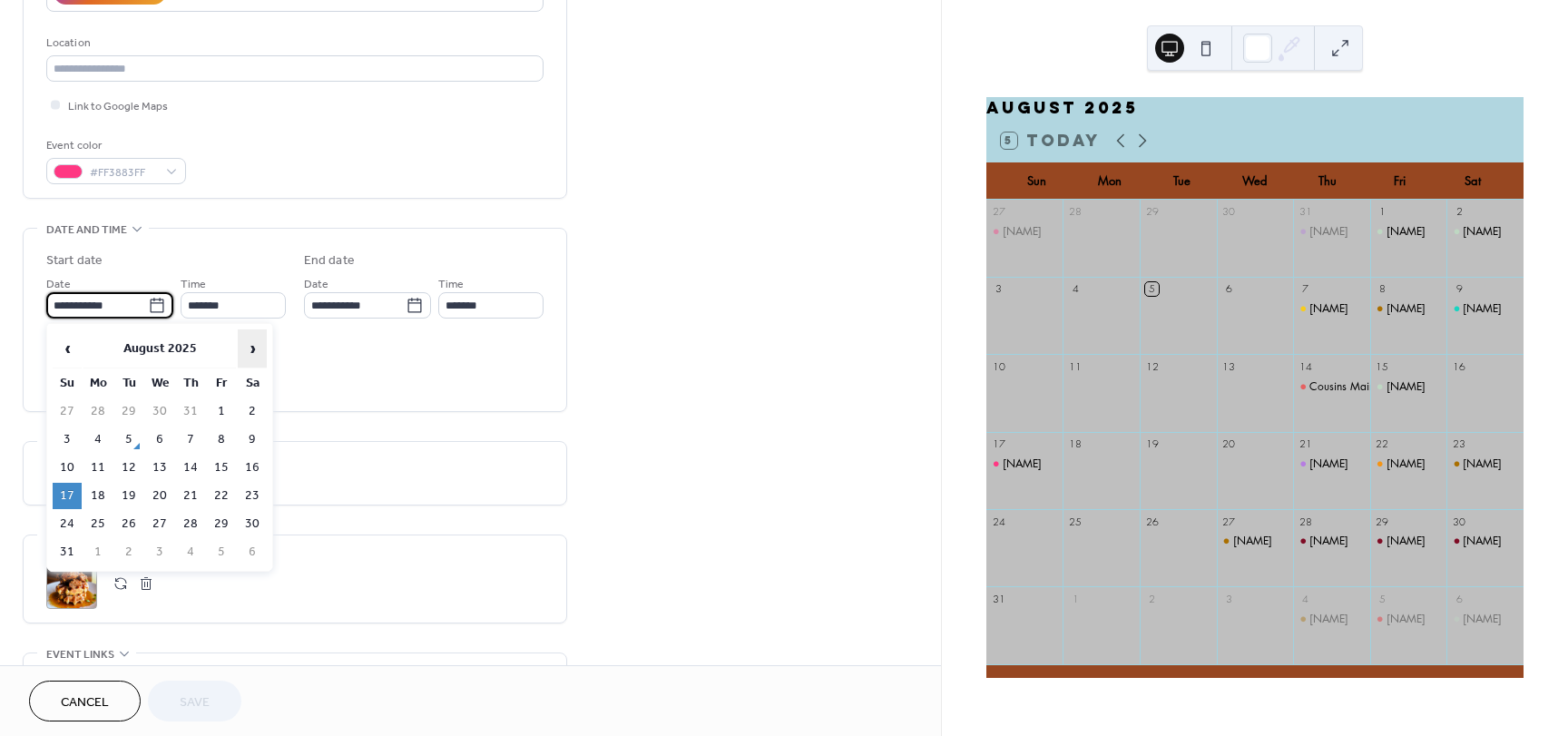 click on "›" at bounding box center [252, 348] 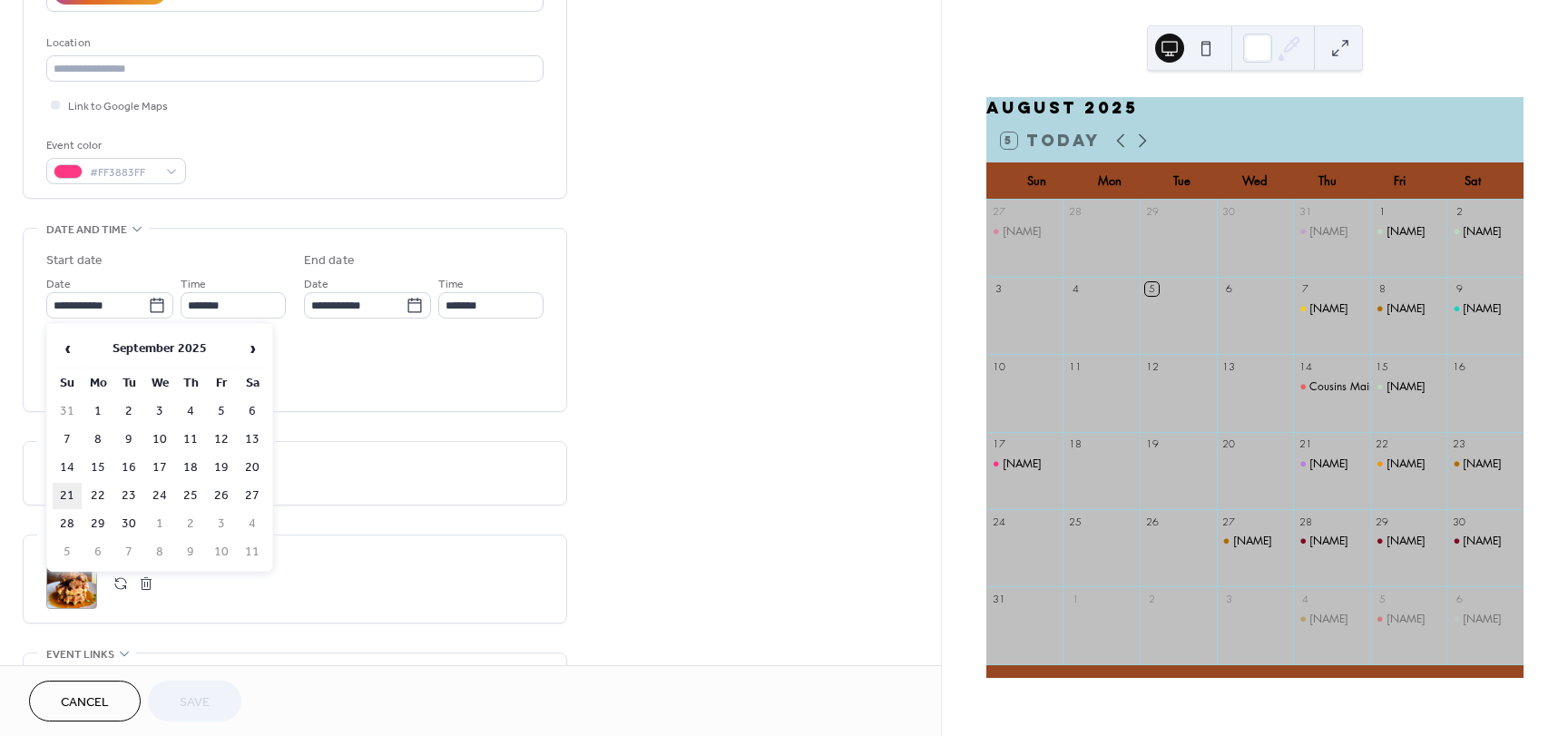 click on "21" at bounding box center [67, 496] 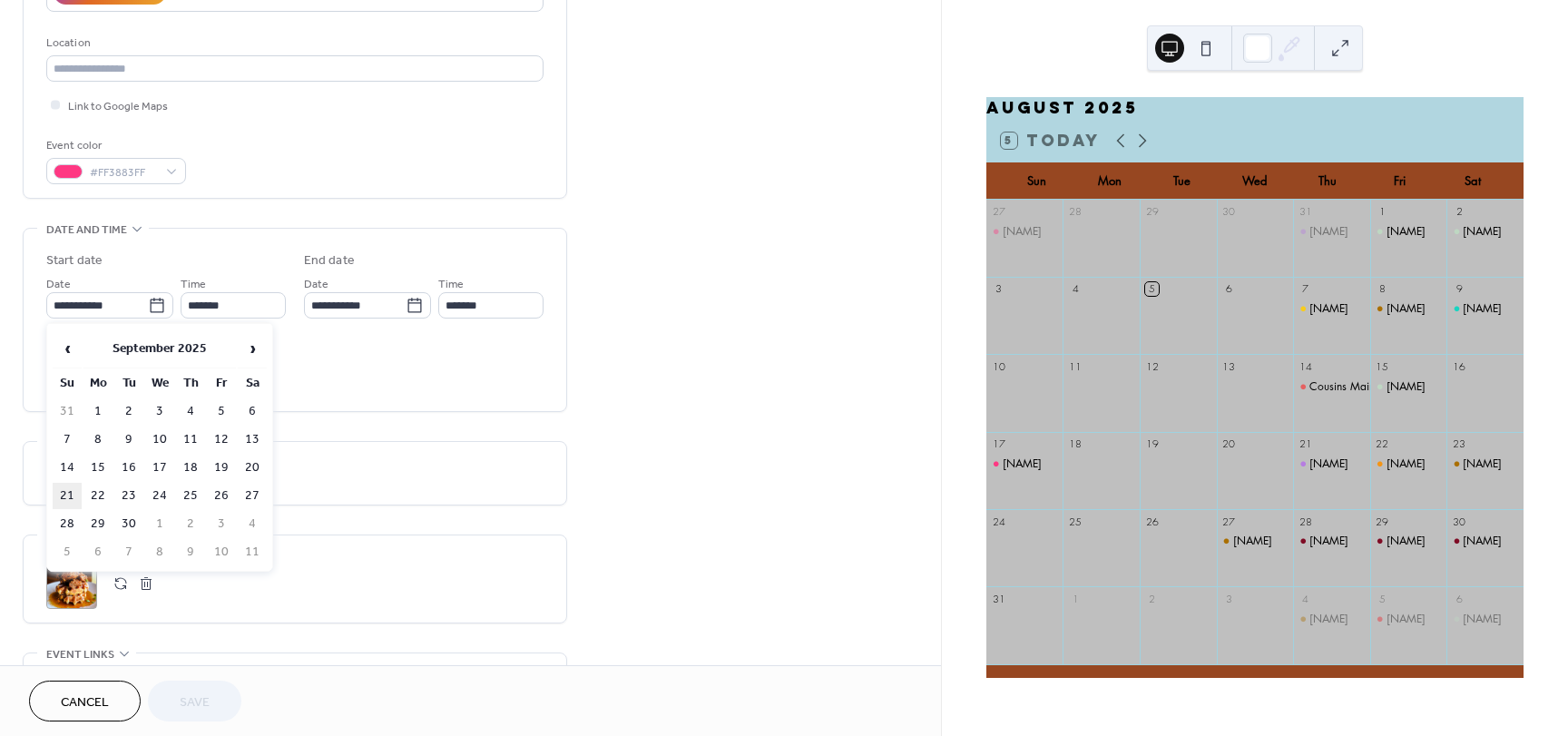 type on "**********" 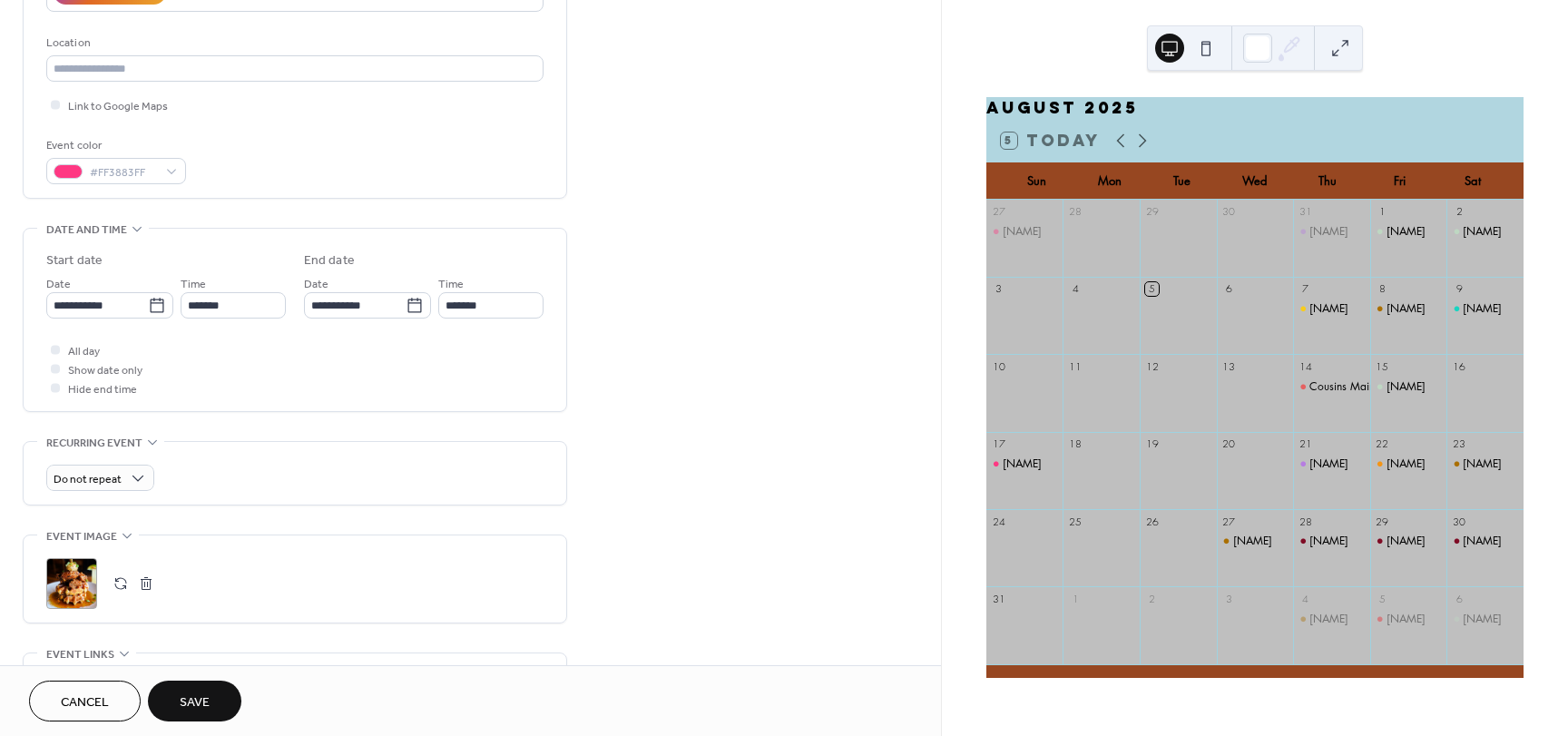 click on "Save" at bounding box center (194, 701) 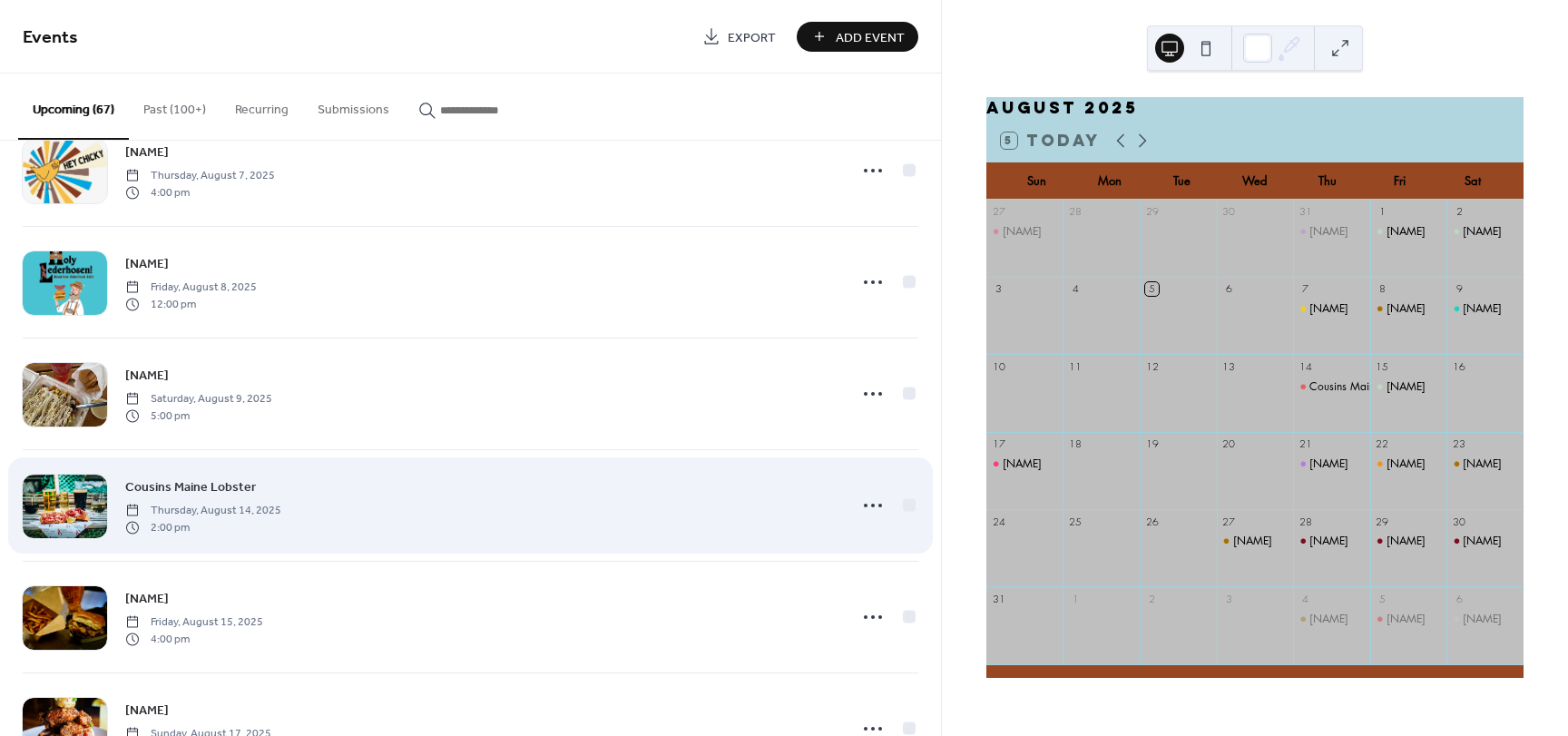 scroll, scrollTop: 0, scrollLeft: 0, axis: both 